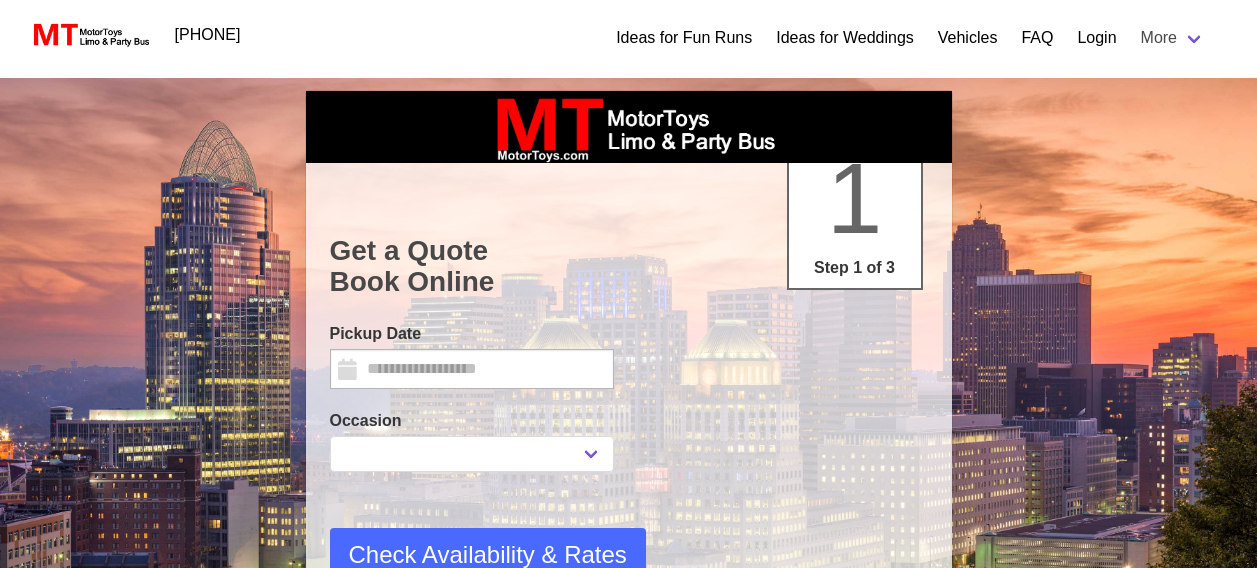 select 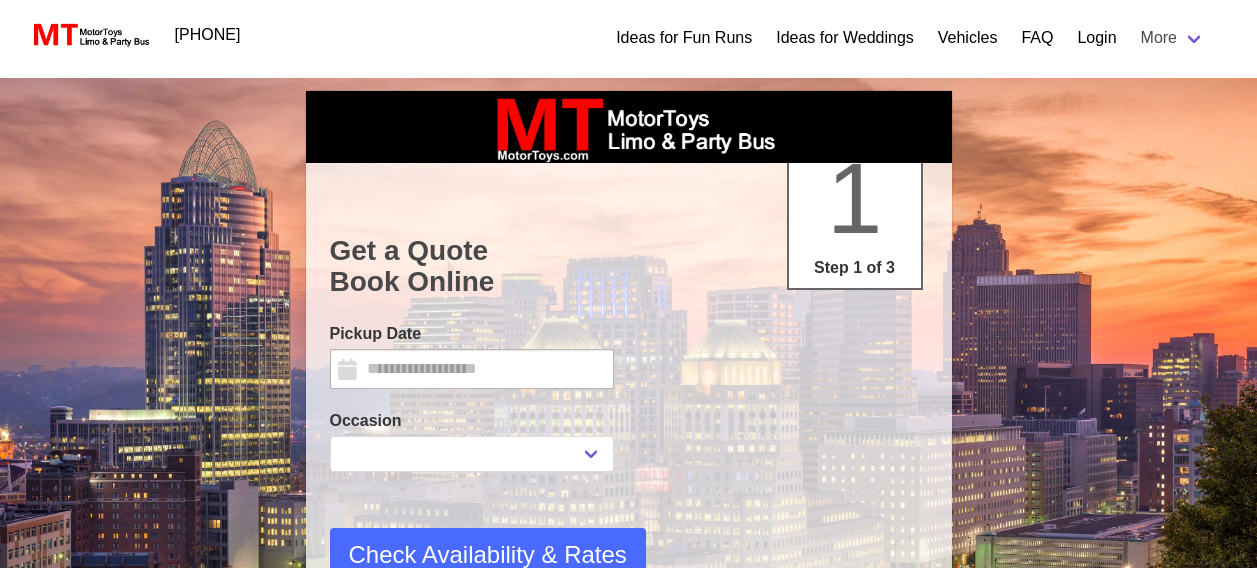 scroll, scrollTop: 0, scrollLeft: 0, axis: both 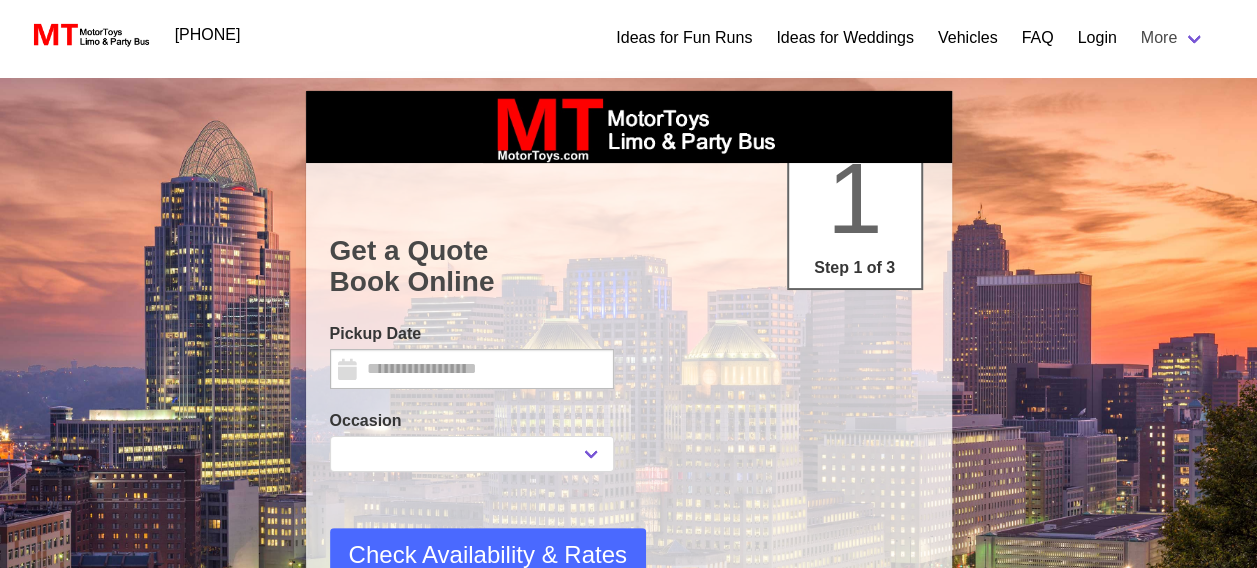 type on "********" 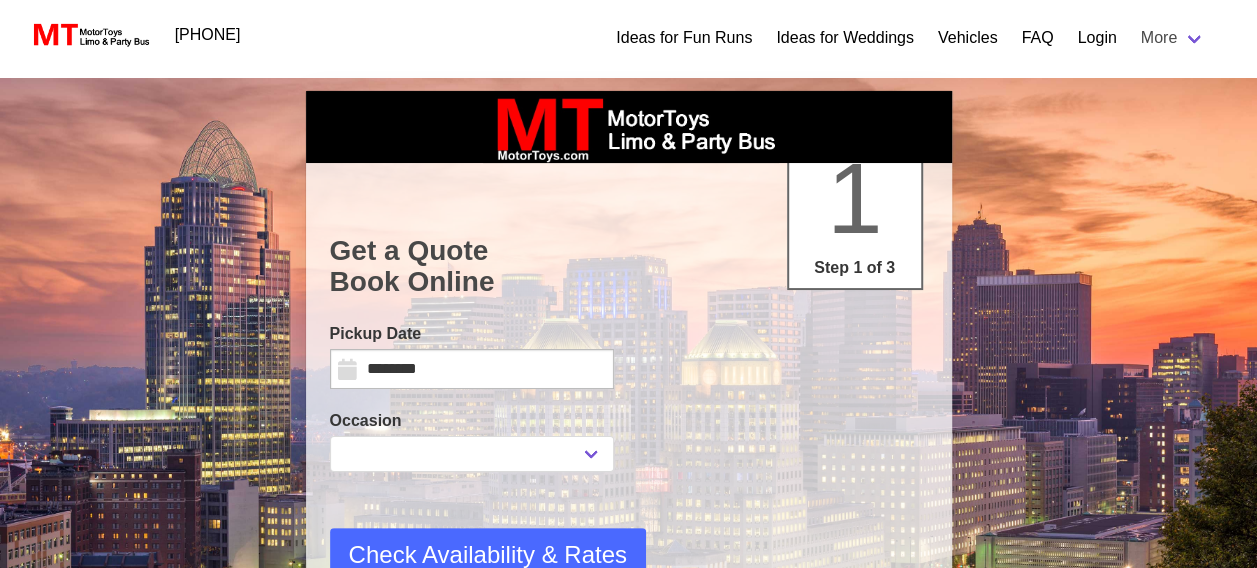 scroll, scrollTop: 0, scrollLeft: 0, axis: both 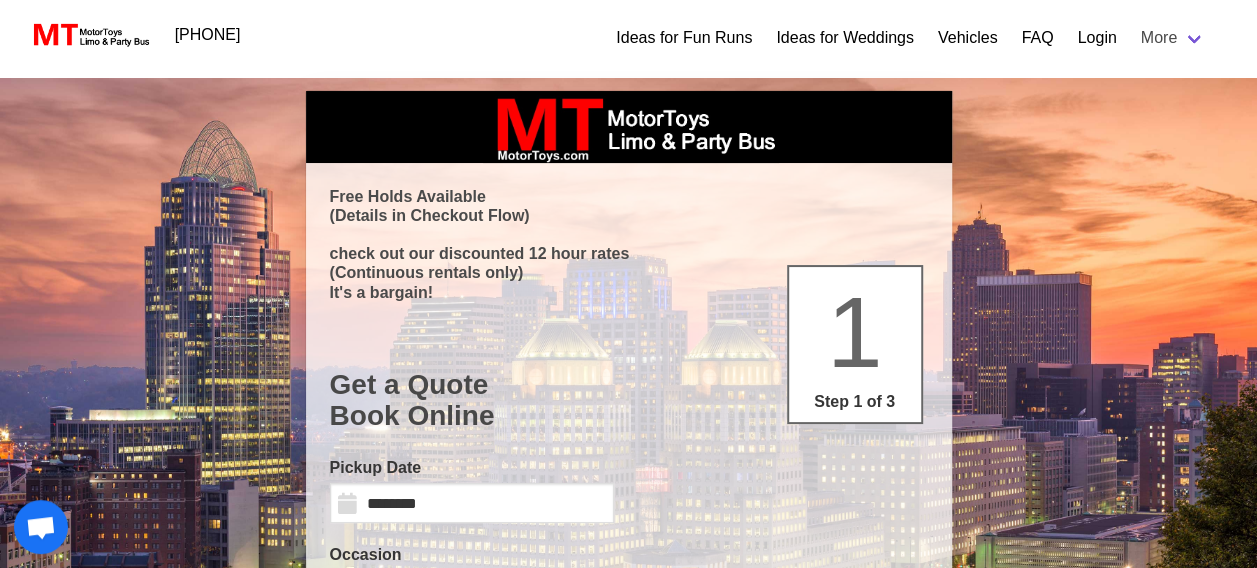 select 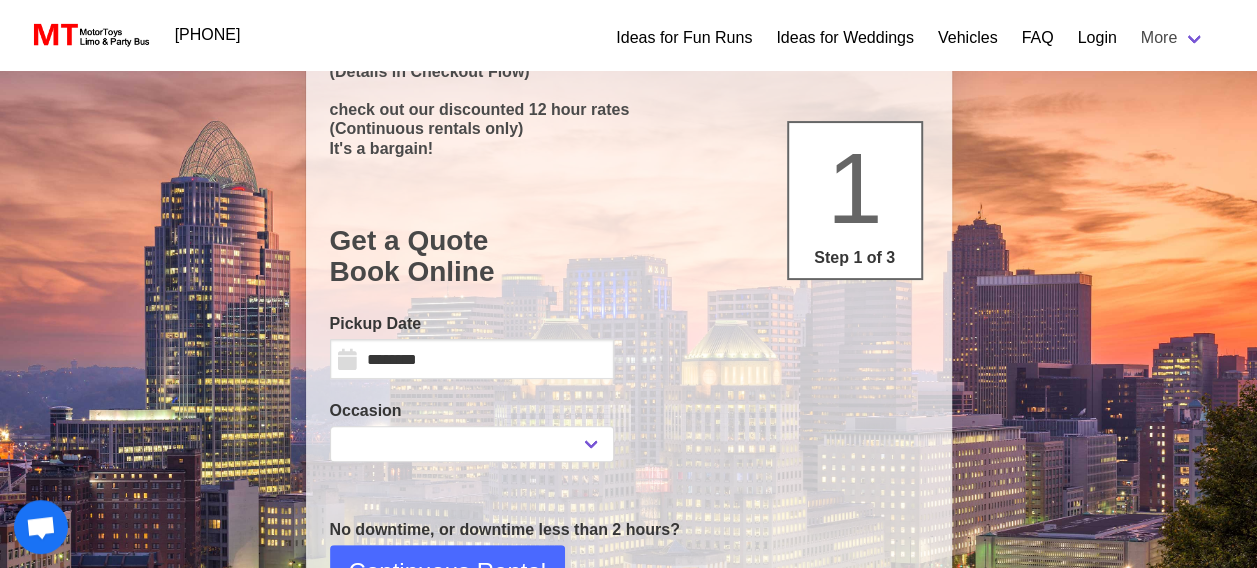 scroll, scrollTop: 178, scrollLeft: 0, axis: vertical 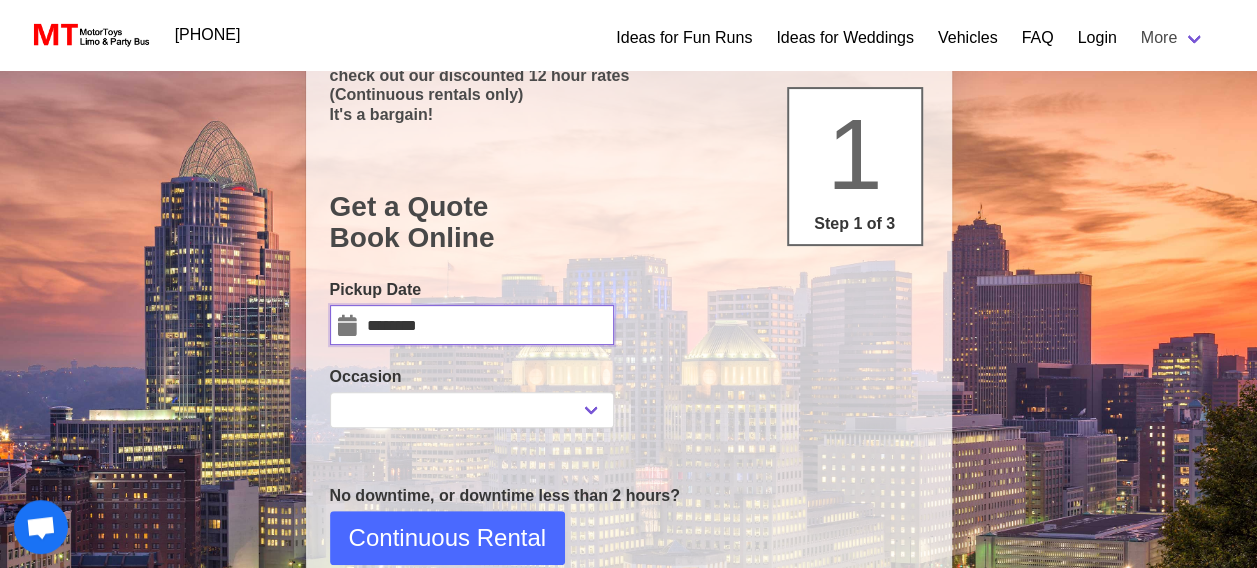 click on "********" at bounding box center (472, 325) 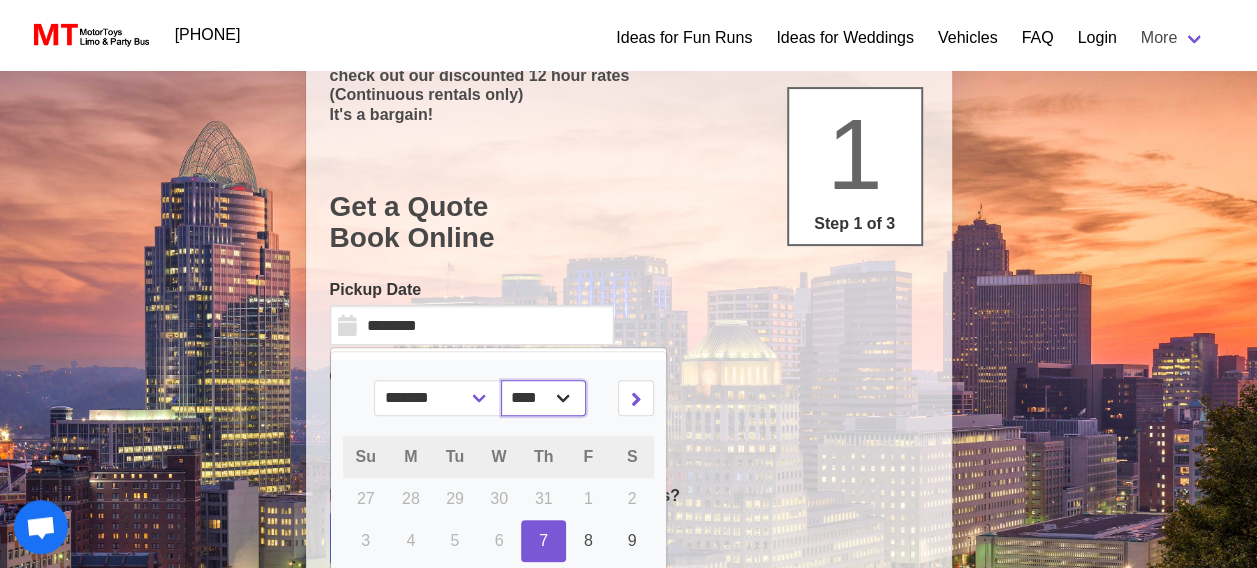 click on "**** **** **** ****" at bounding box center [543, 398] 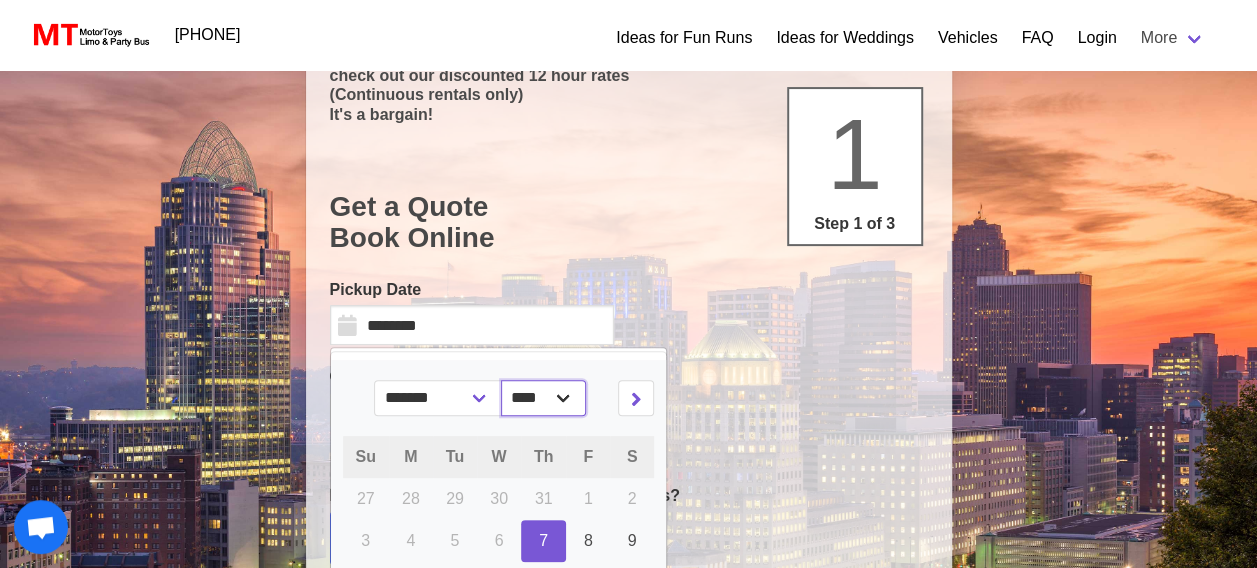 click on "**** **** **** ****" at bounding box center (543, 398) 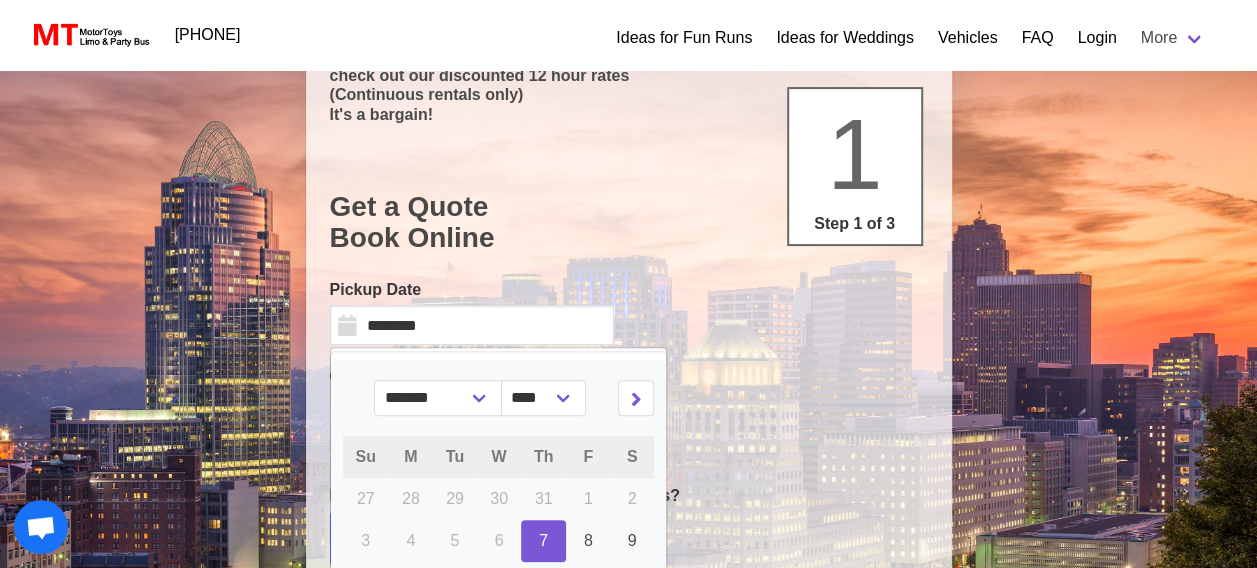 click on "**********" at bounding box center (629, 353) 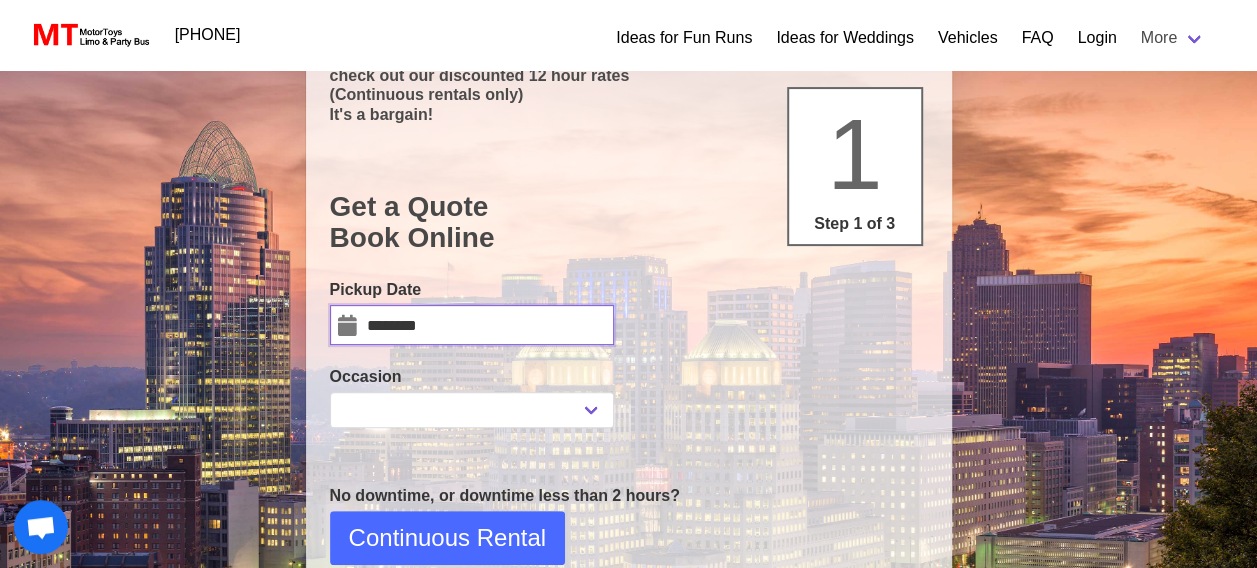 click on "********" at bounding box center [472, 325] 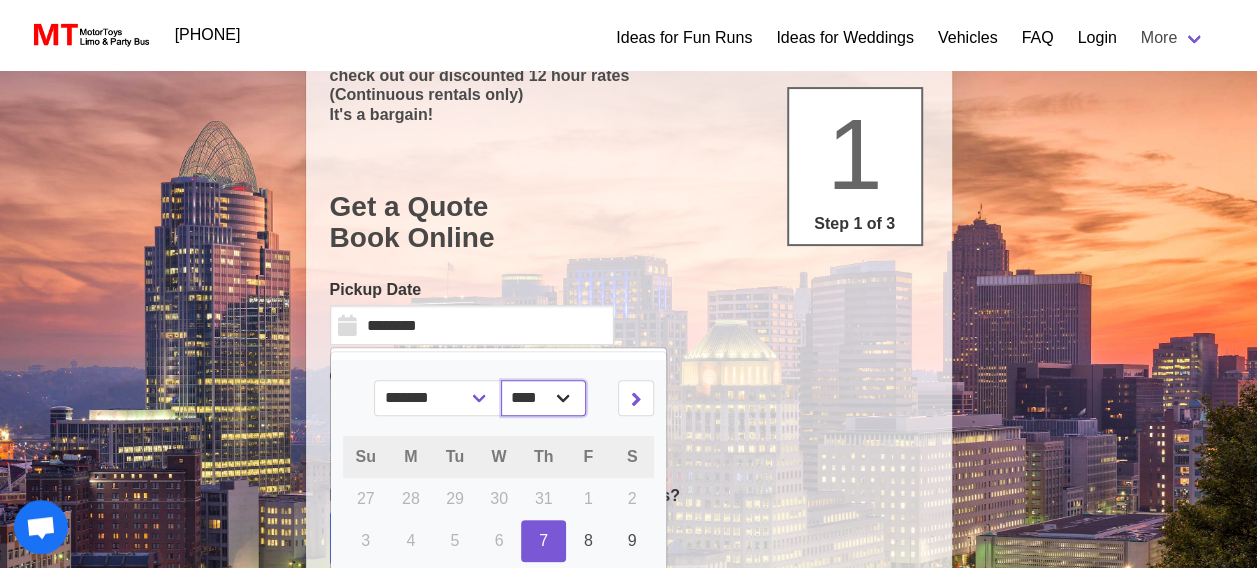 click on "**** **** **** ****" at bounding box center [543, 398] 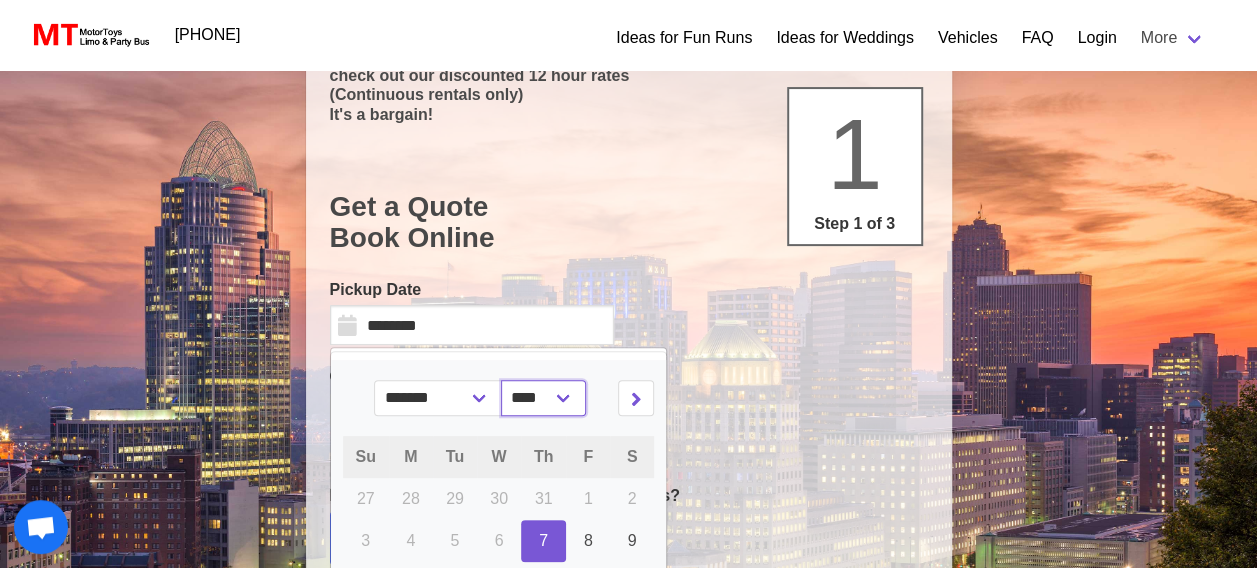 select on "****" 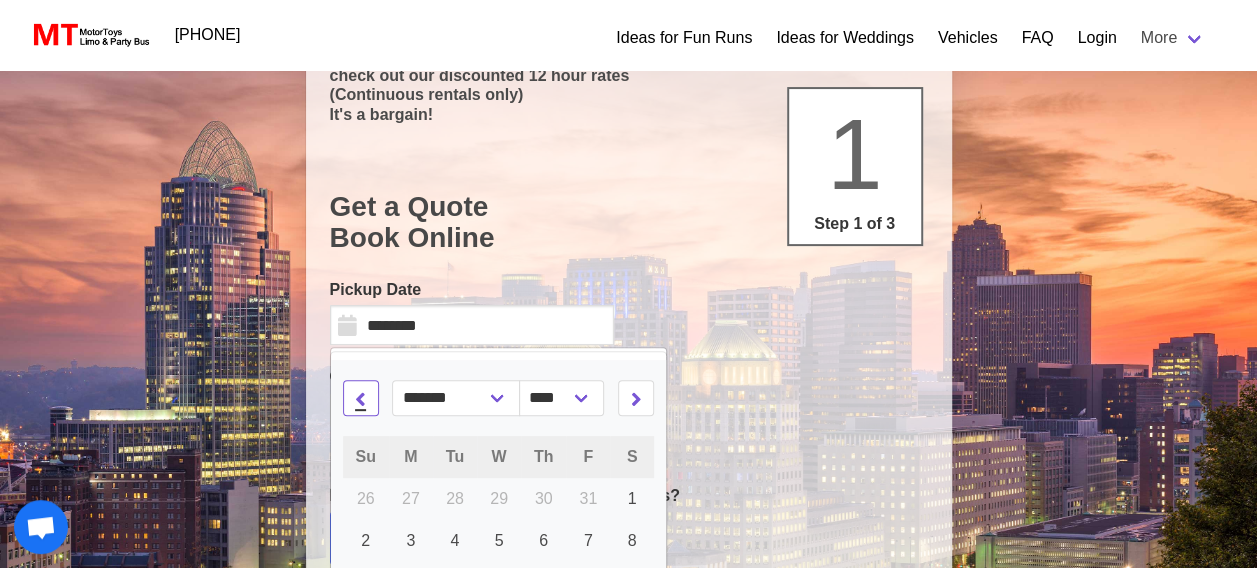 click at bounding box center (360, 398) 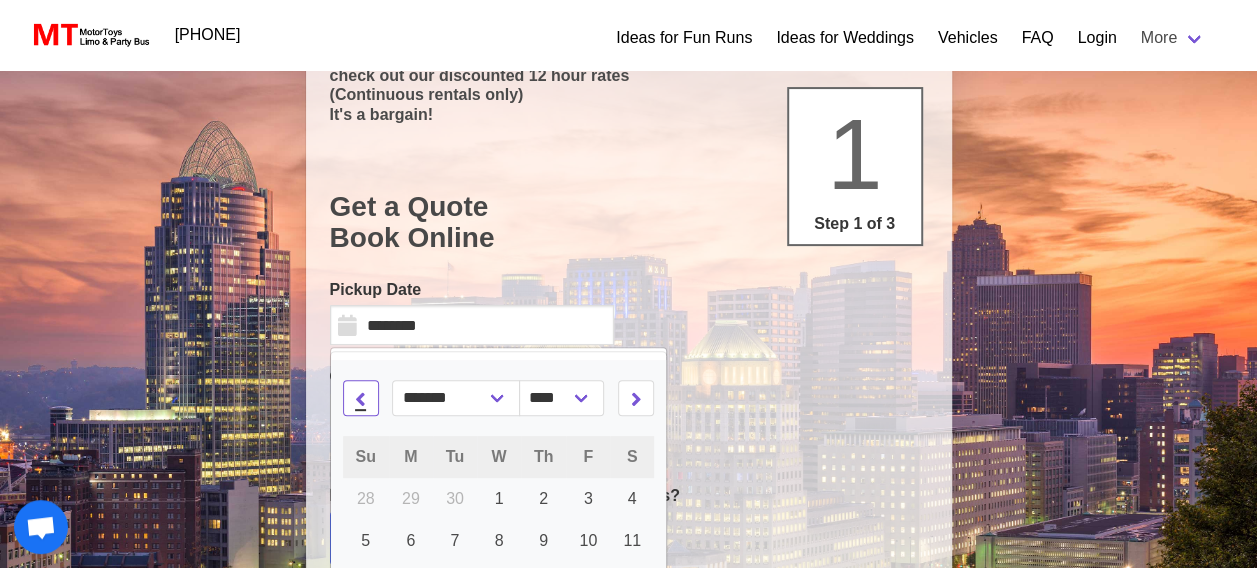 click at bounding box center (360, 398) 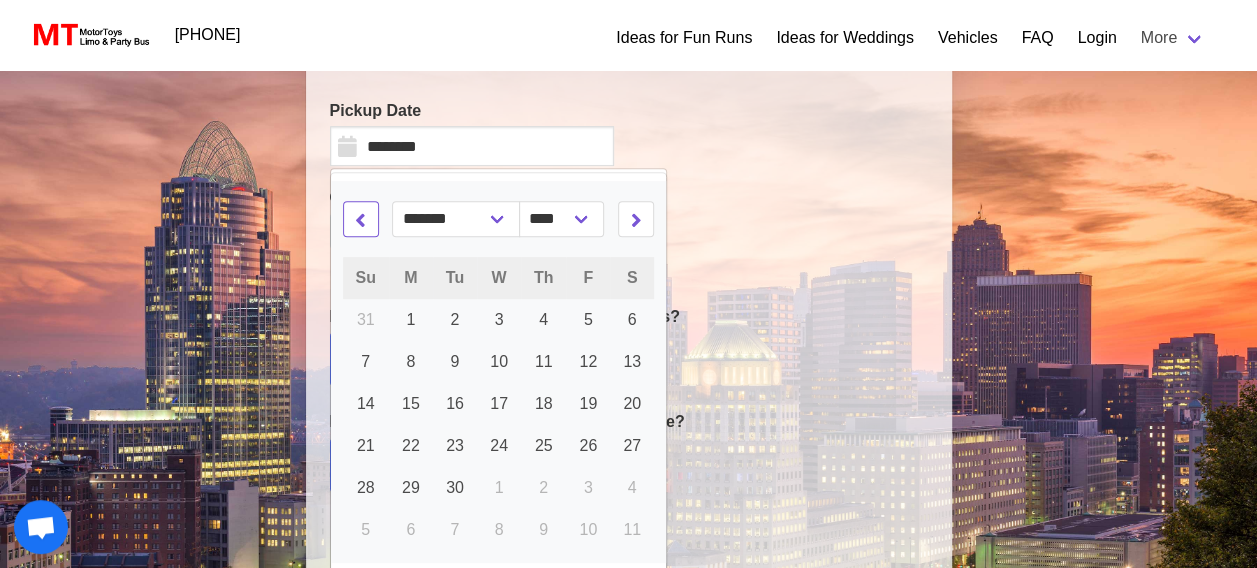 scroll, scrollTop: 364, scrollLeft: 0, axis: vertical 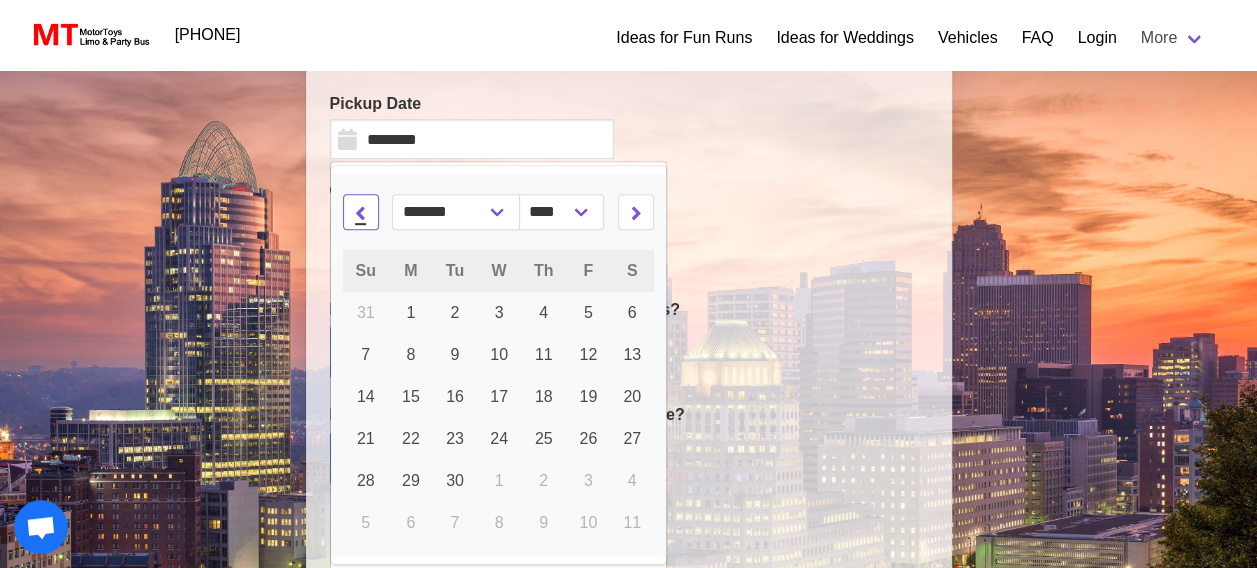 click at bounding box center [360, 212] 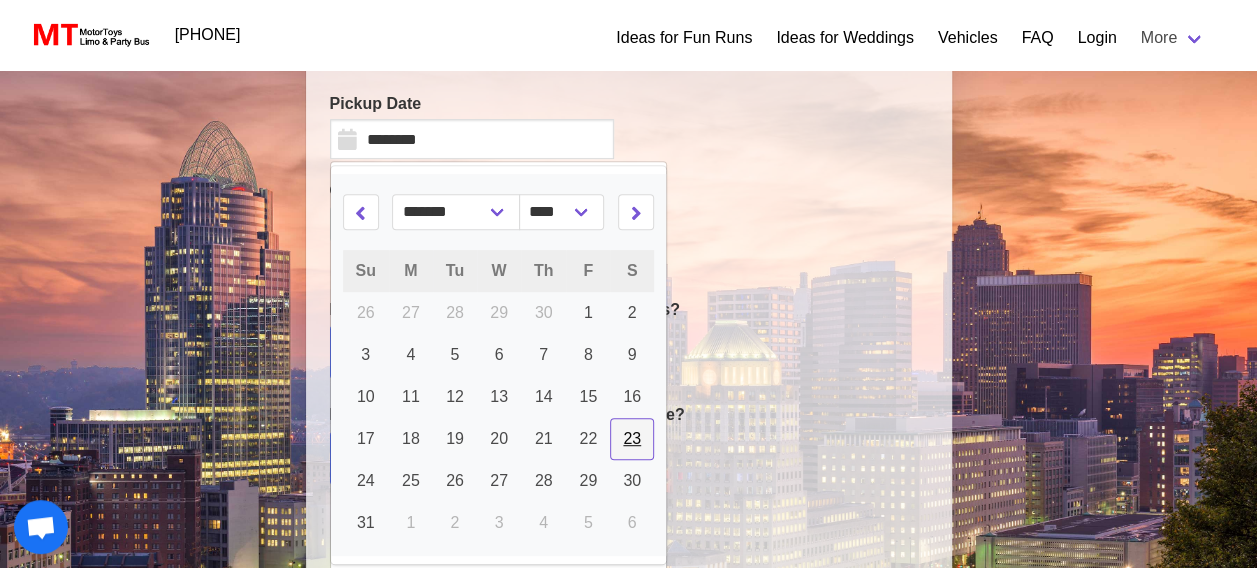 click on "23" at bounding box center (632, 438) 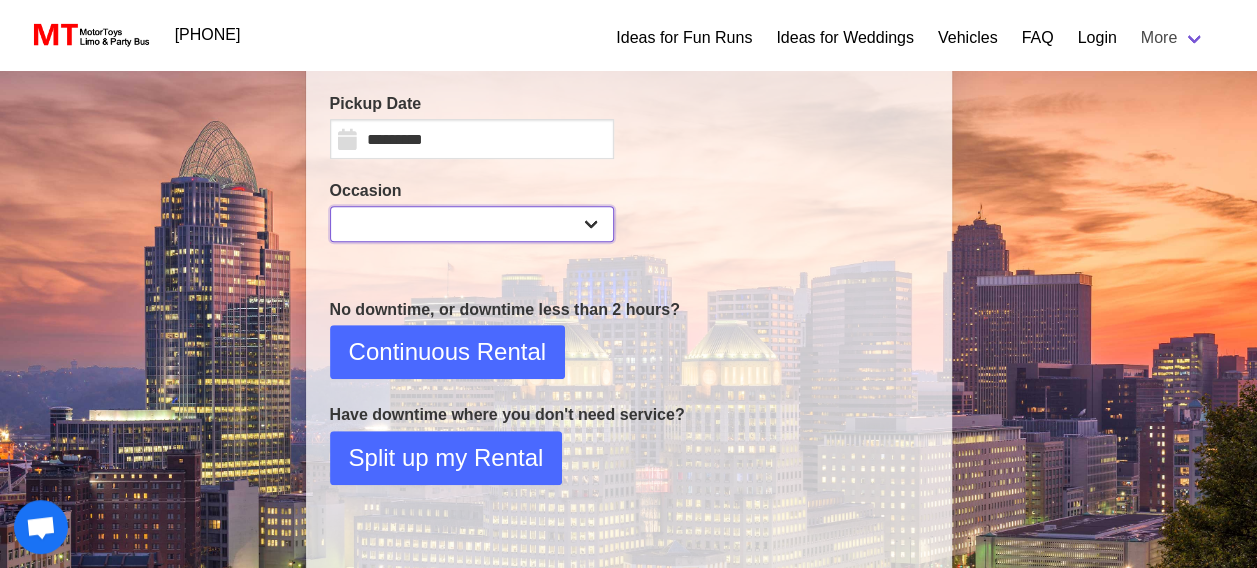 click on "**********" at bounding box center [472, 224] 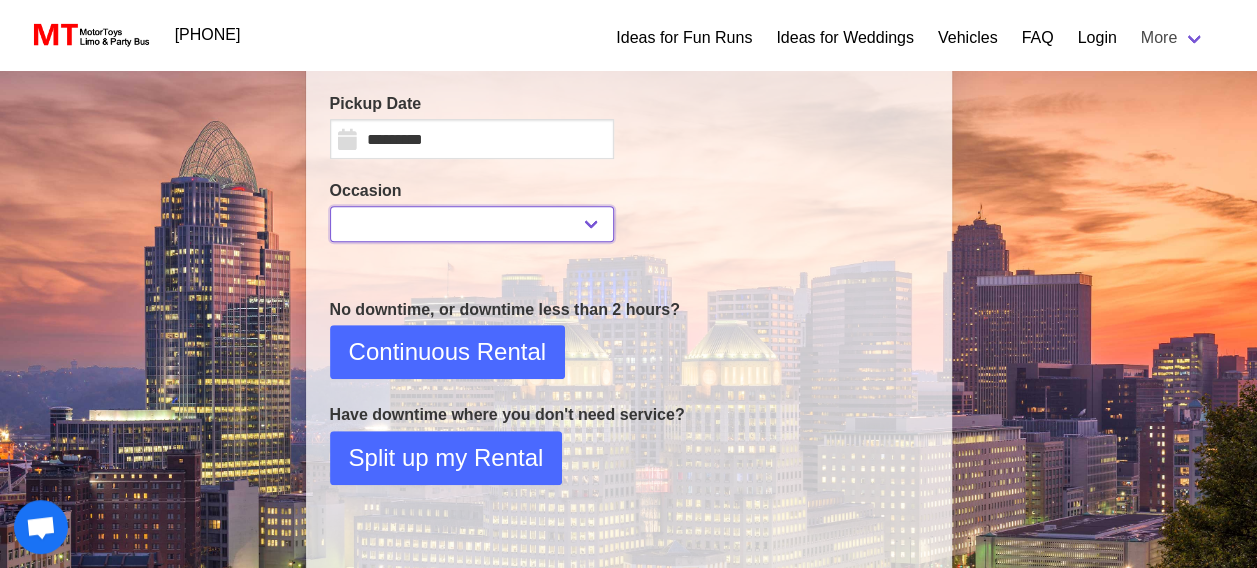select on "*" 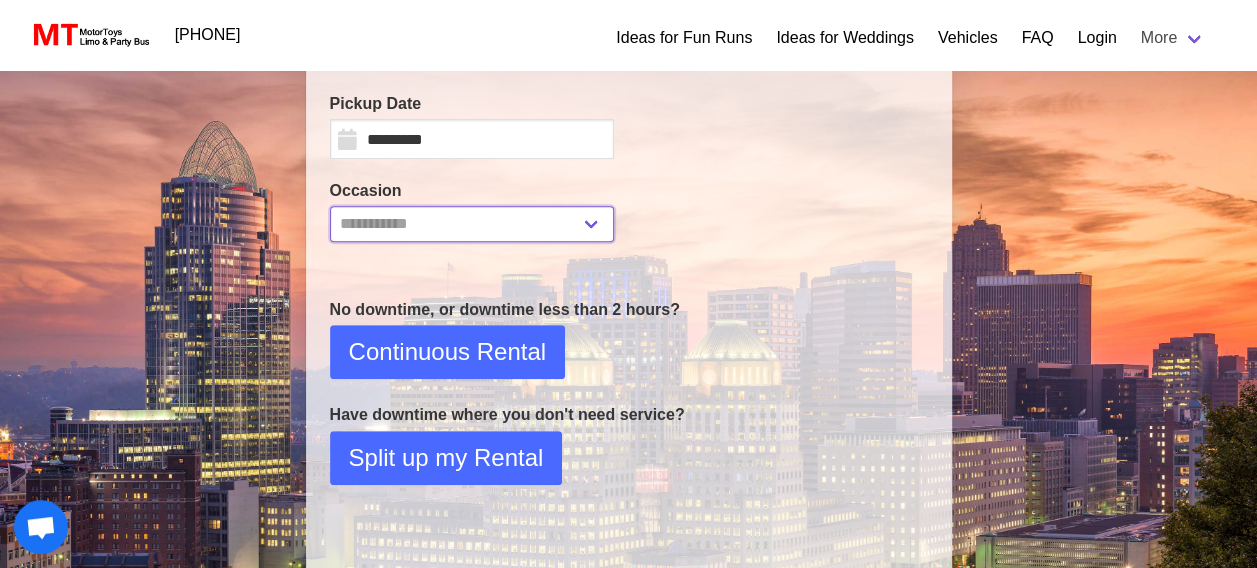click on "**********" at bounding box center [472, 224] 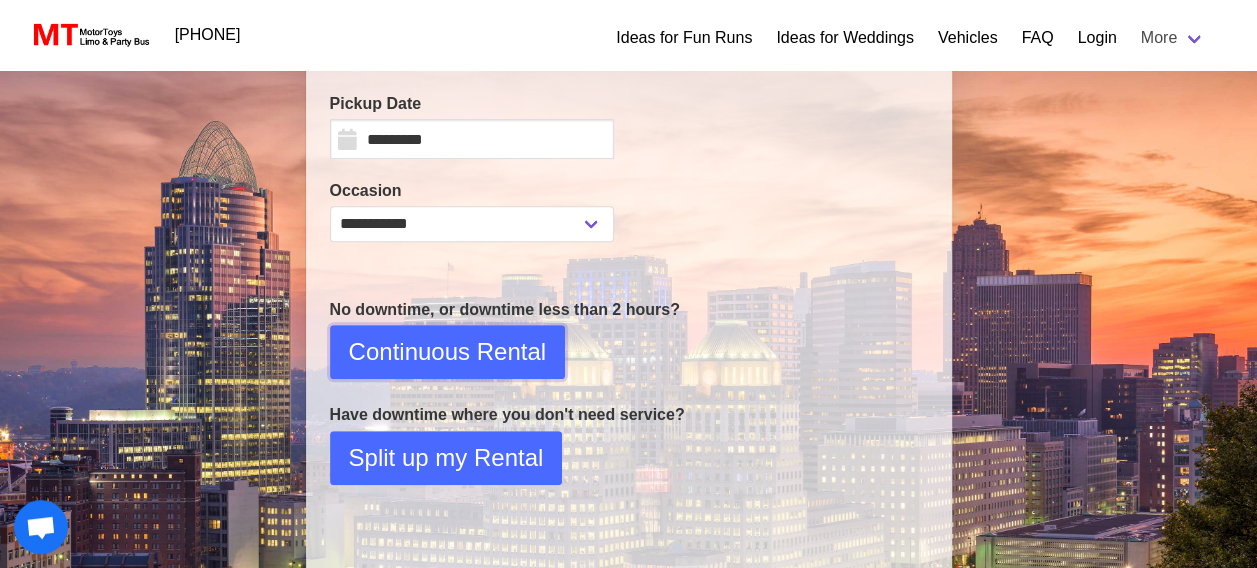 click on "Continuous Rental" at bounding box center (447, 352) 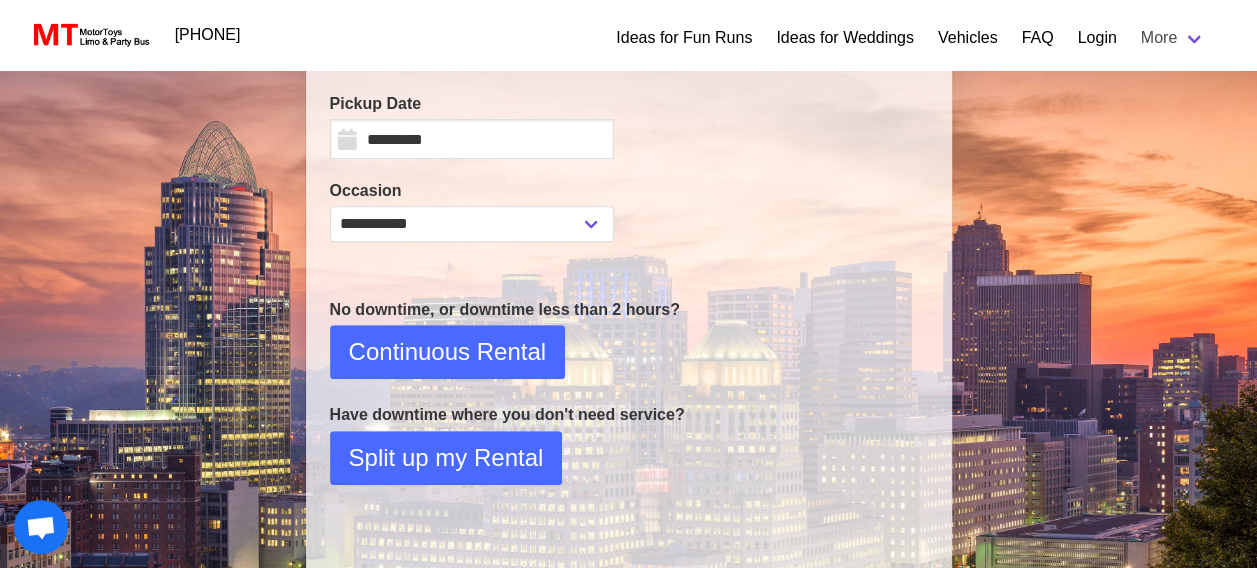 select on "*" 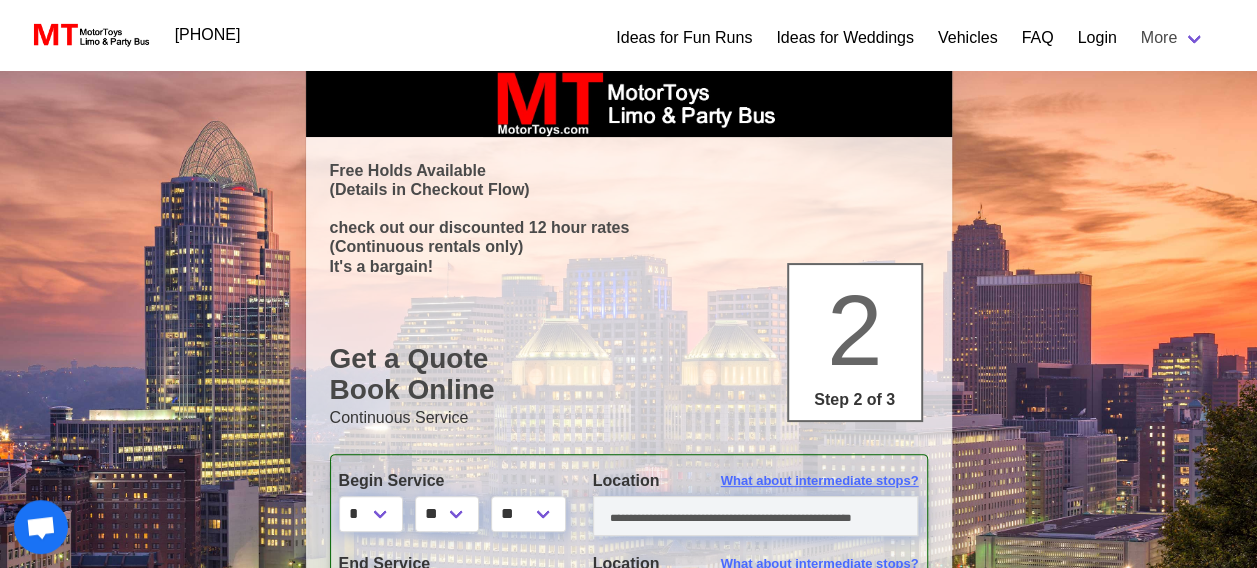 scroll, scrollTop: 0, scrollLeft: 0, axis: both 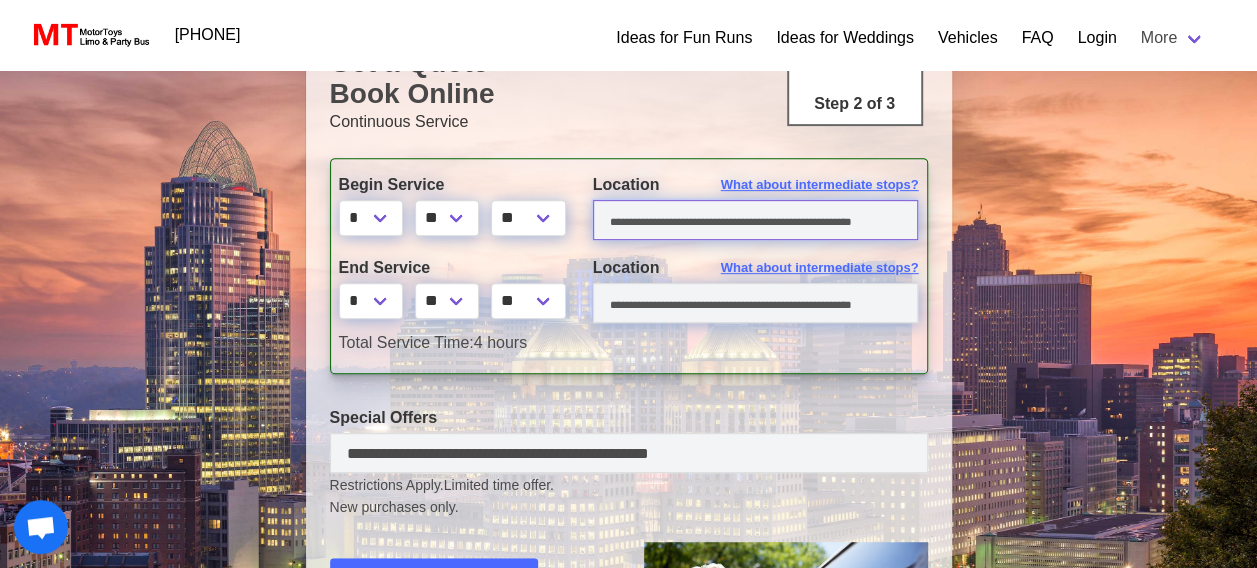 click at bounding box center [756, 220] 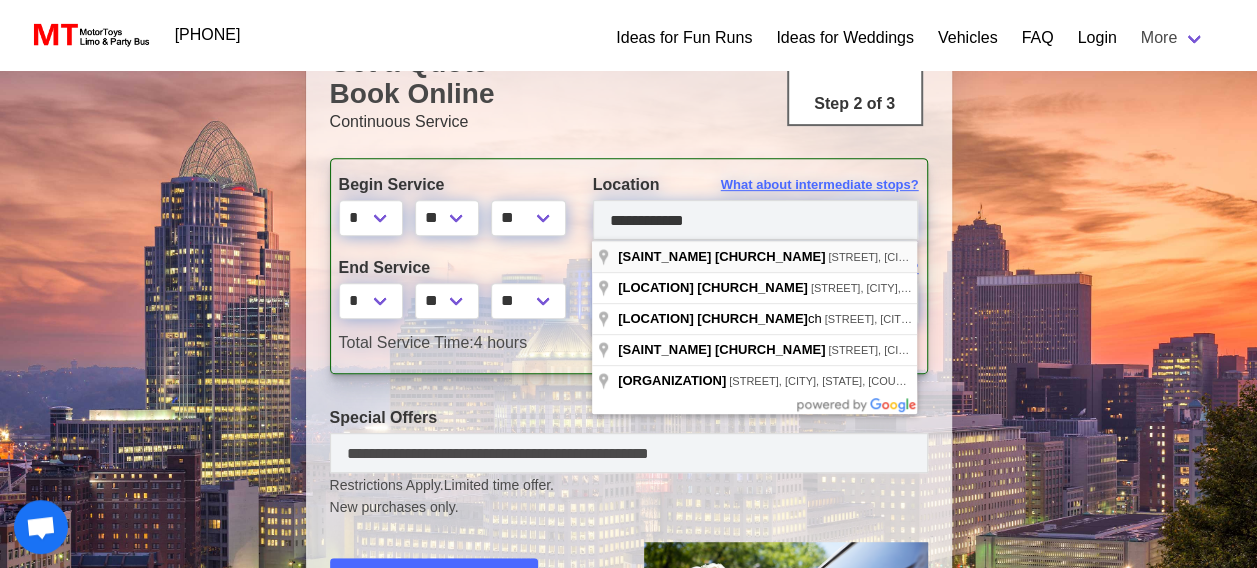 type on "**********" 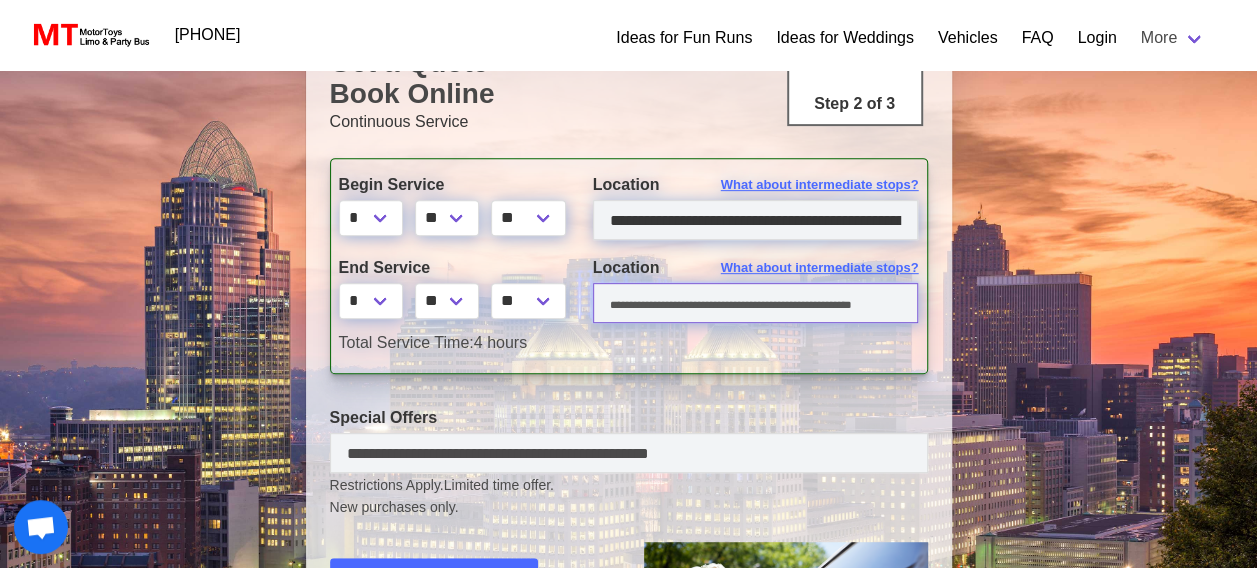 click at bounding box center [756, 303] 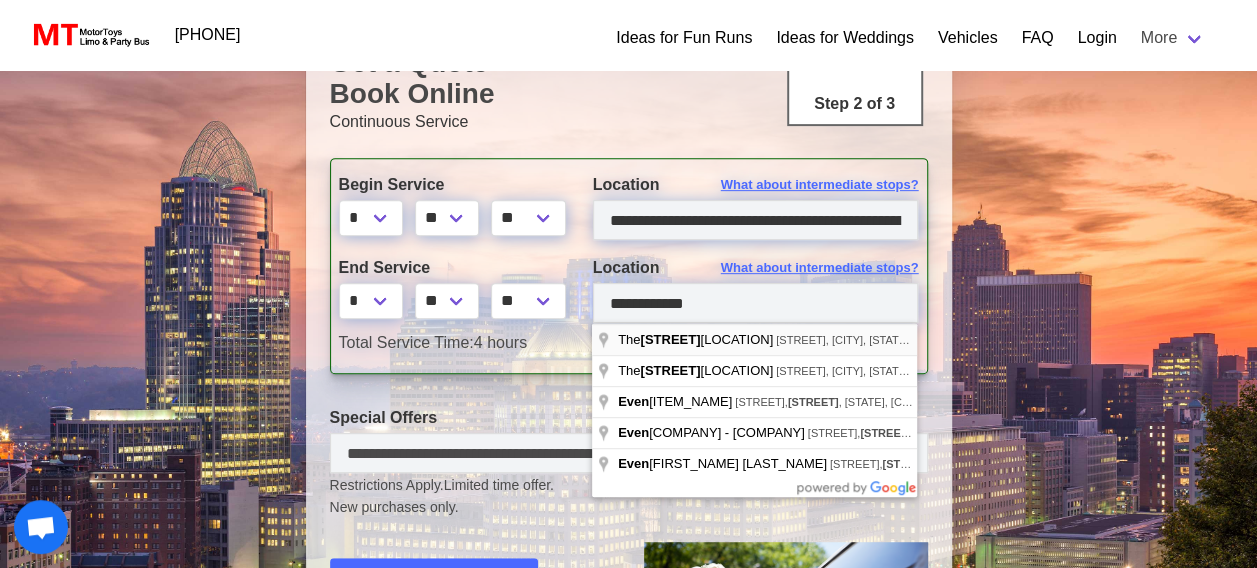 type on "**********" 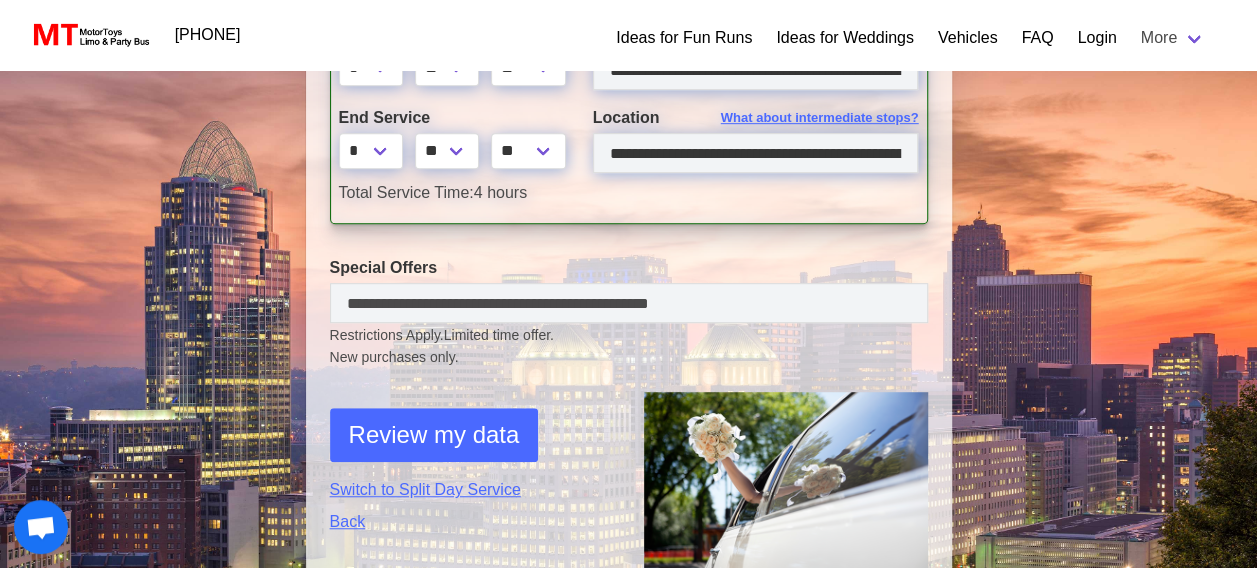 scroll, scrollTop: 474, scrollLeft: 0, axis: vertical 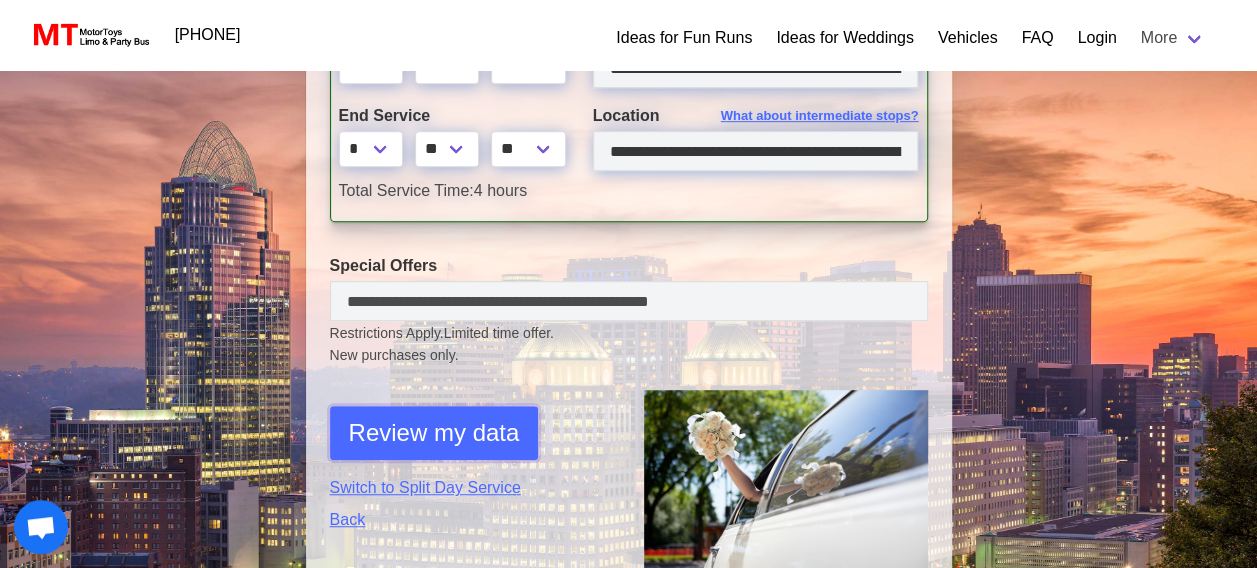 click on "Review my data" at bounding box center [434, 433] 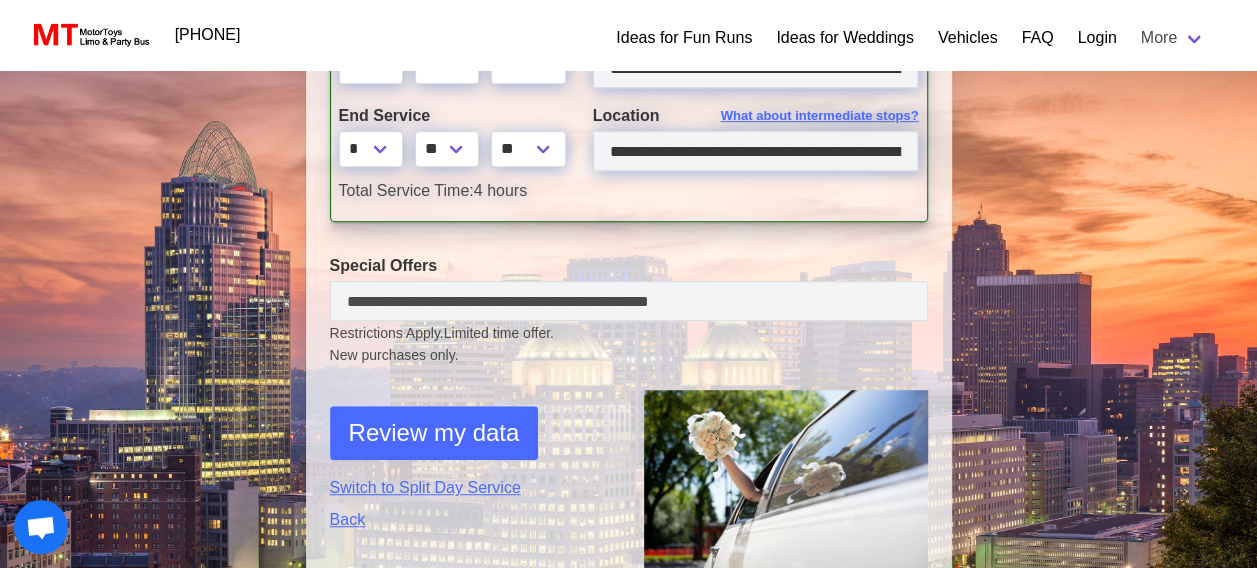 select on "*" 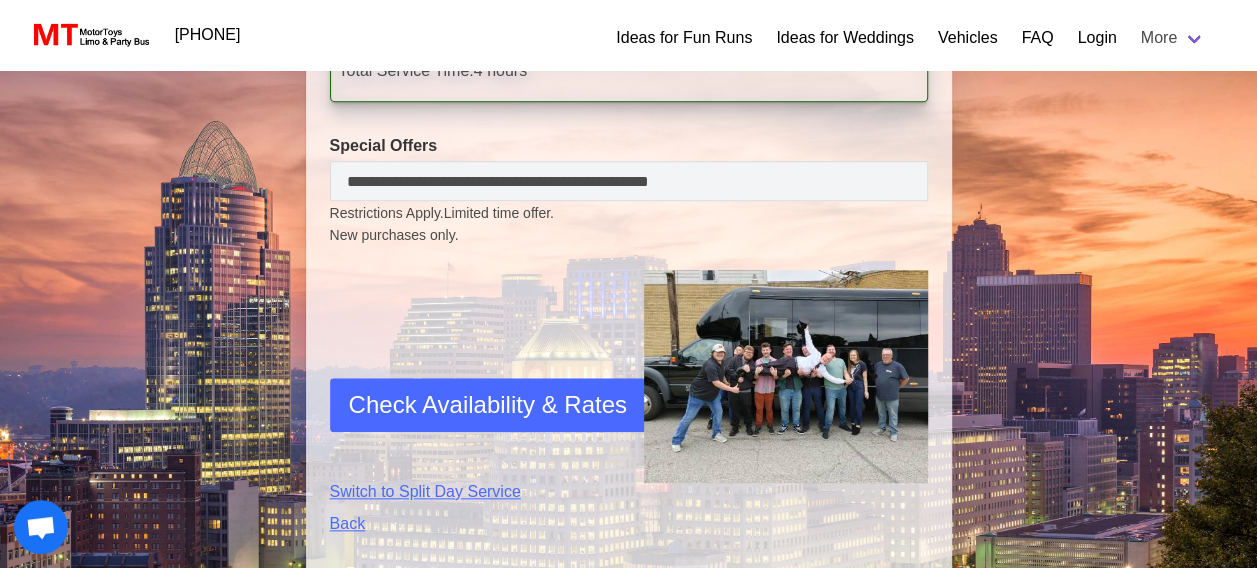 scroll, scrollTop: 813, scrollLeft: 0, axis: vertical 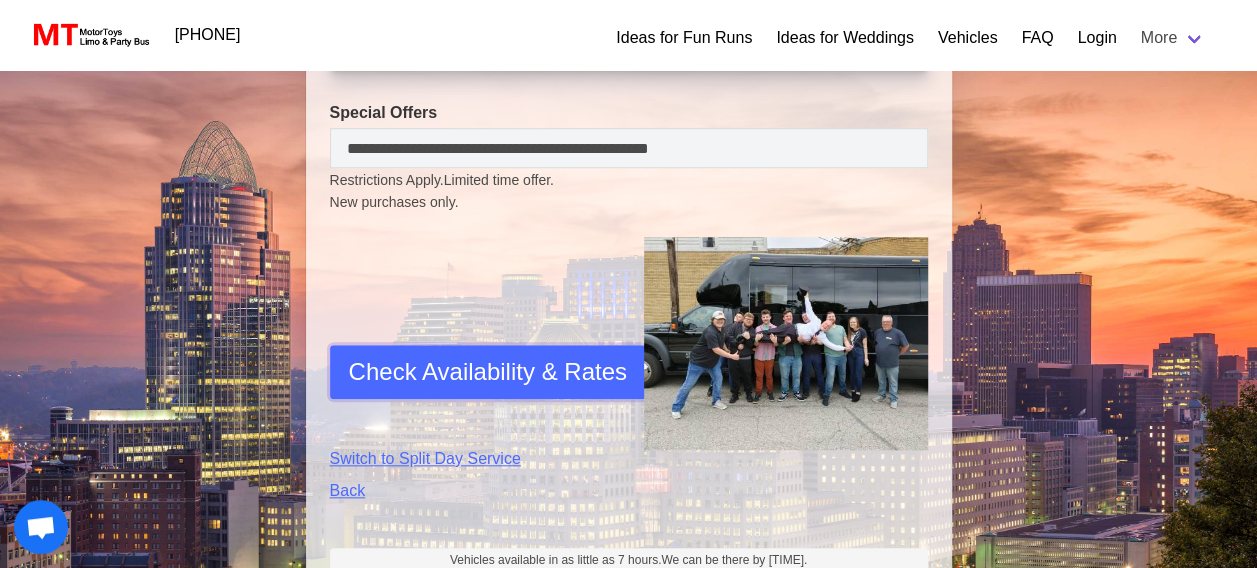 click on "Check Availability & Rates" at bounding box center [488, 372] 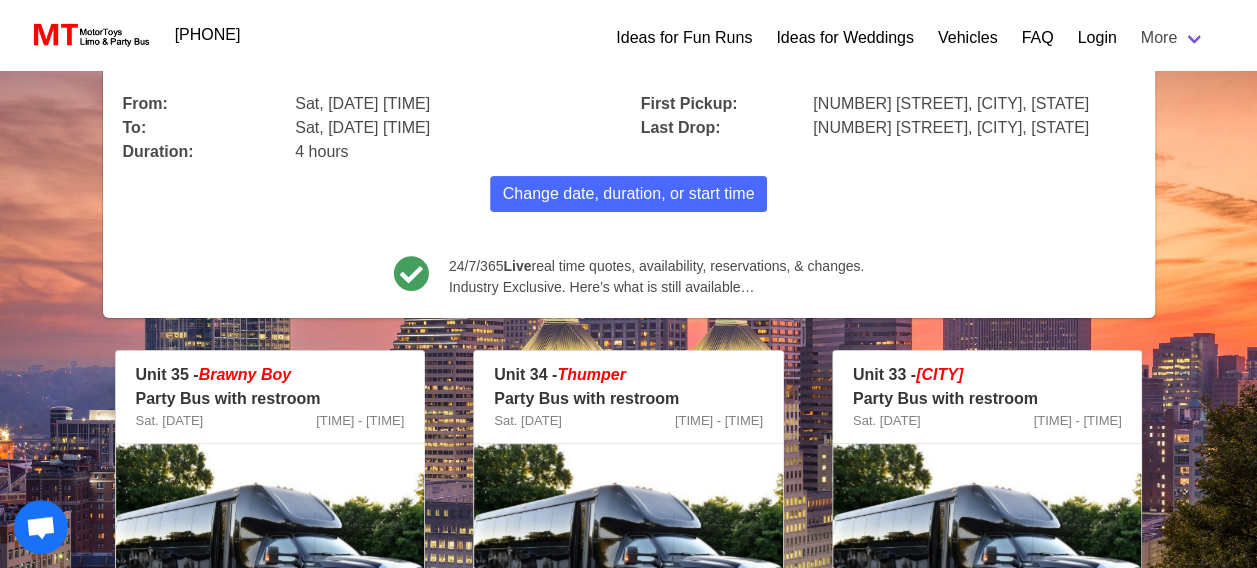 scroll, scrollTop: 0, scrollLeft: 0, axis: both 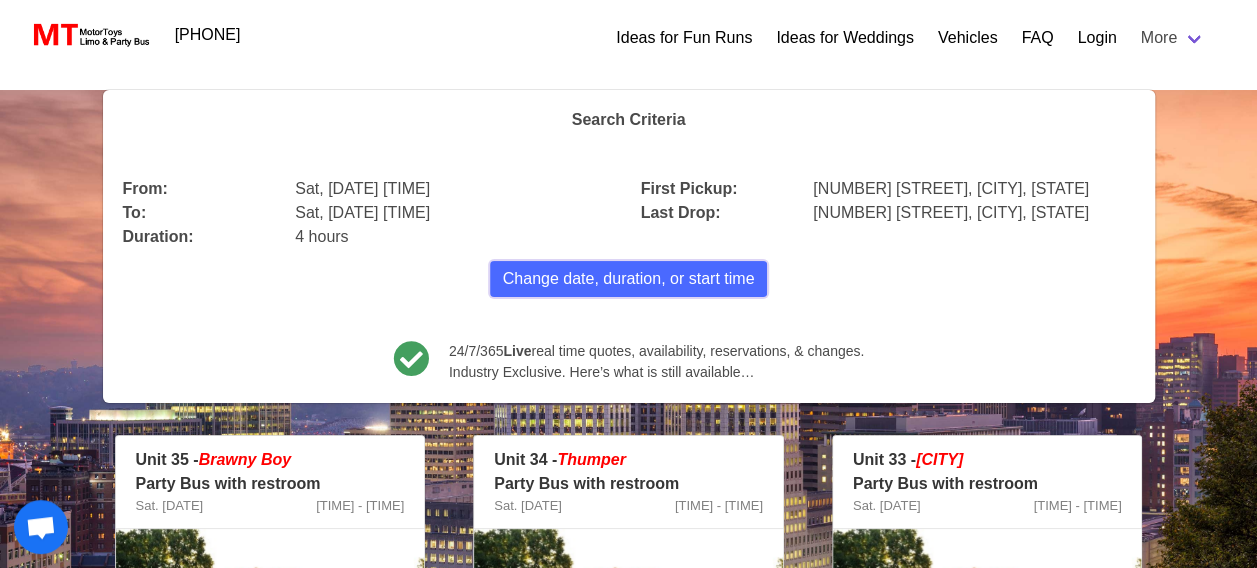 click on "Change date, duration, or start time" at bounding box center (629, 279) 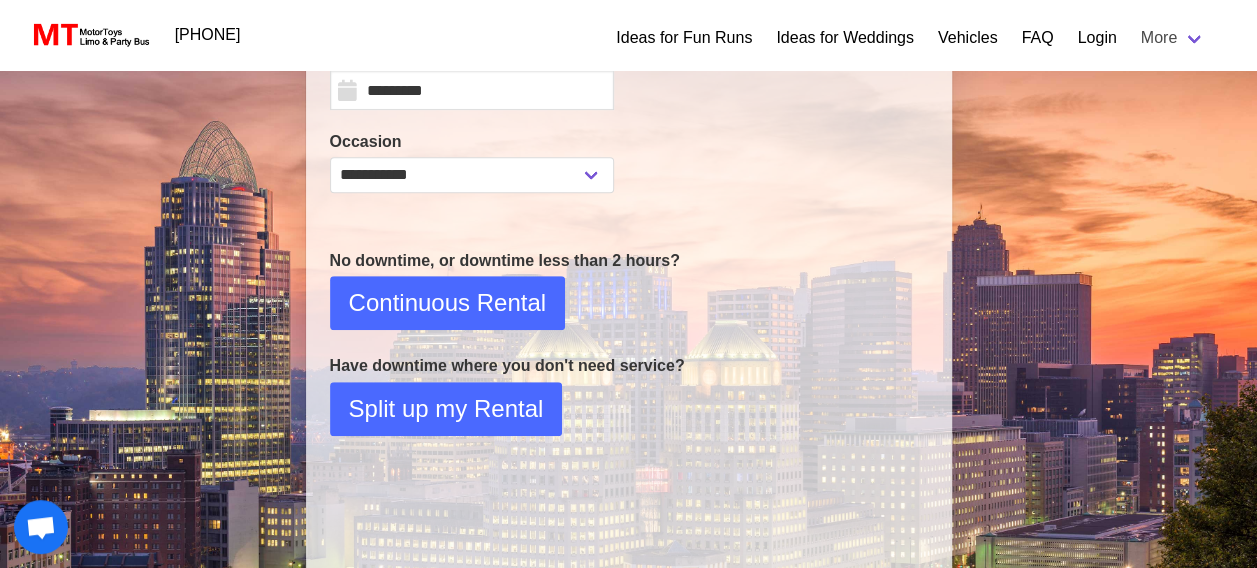 scroll, scrollTop: 419, scrollLeft: 0, axis: vertical 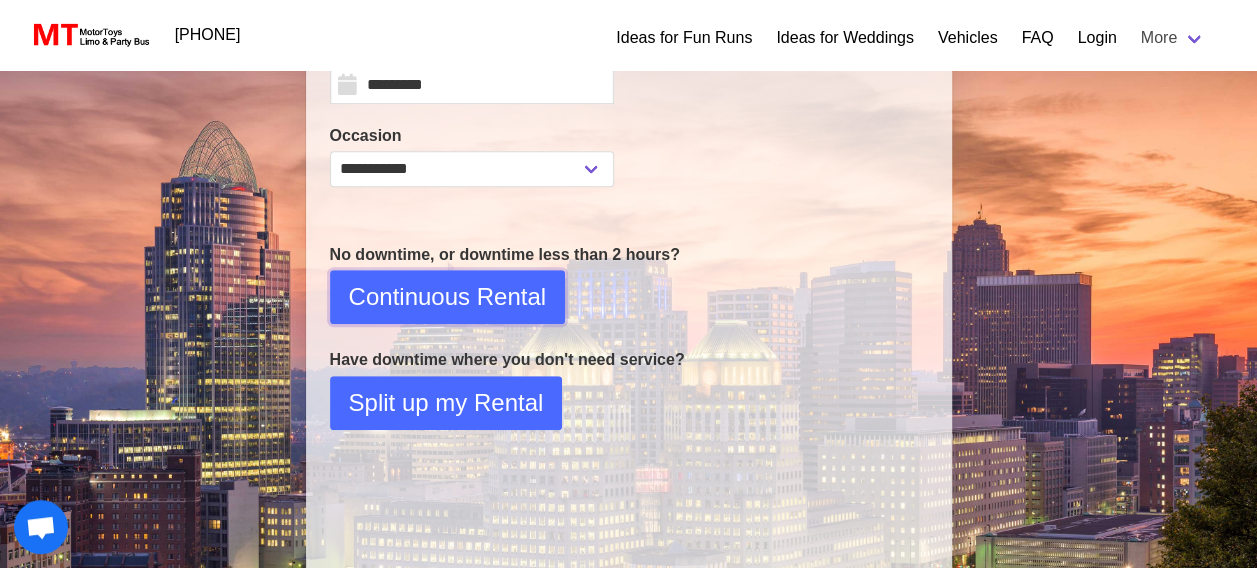 click on "Continuous Rental" at bounding box center (447, 297) 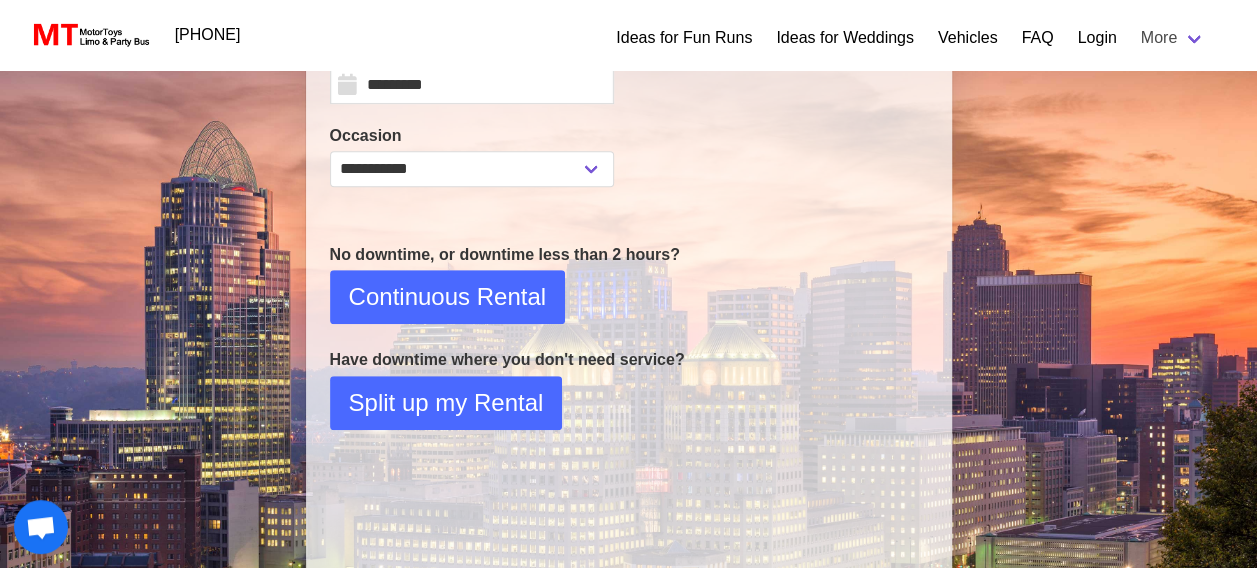 select on "*" 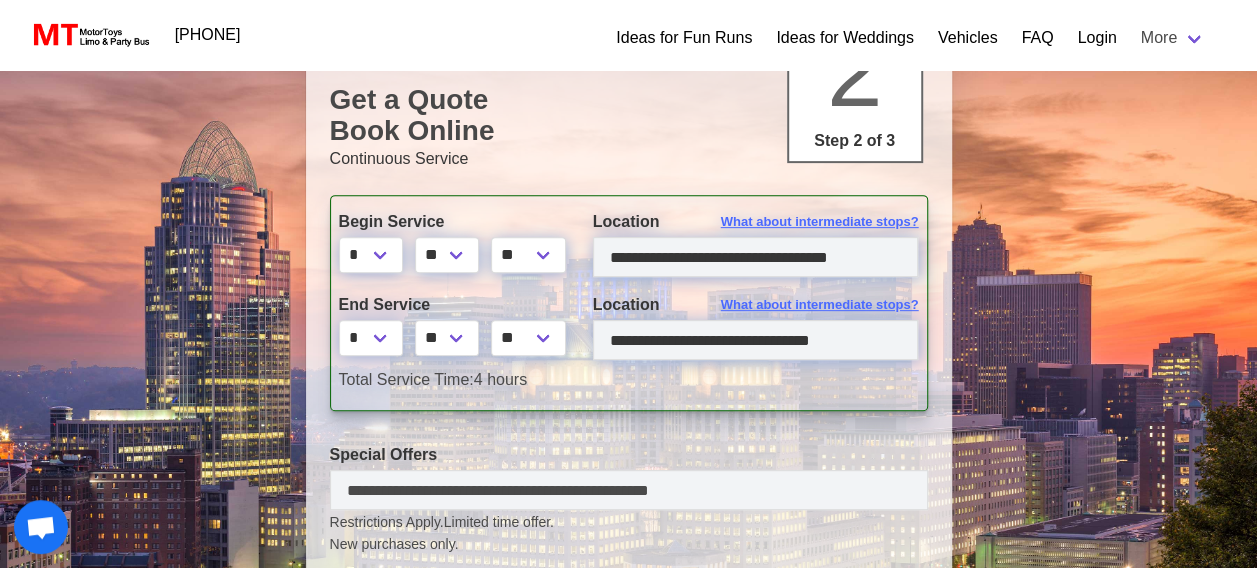 scroll, scrollTop: 295, scrollLeft: 0, axis: vertical 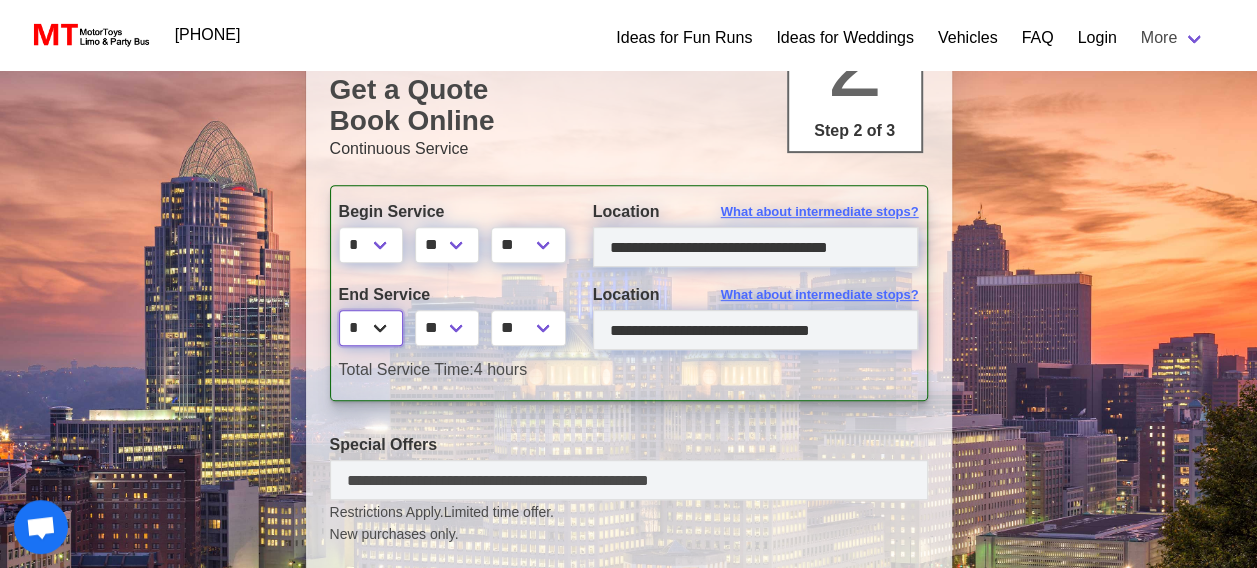 click on "* * * * * * * * * ** ** **" at bounding box center (371, 328) 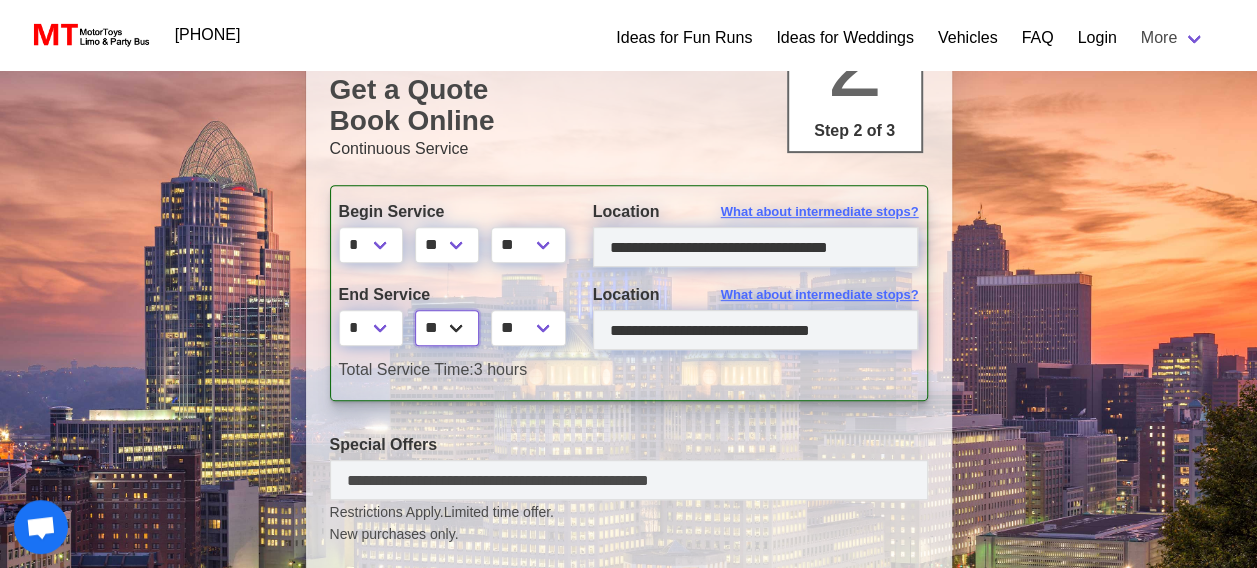 click on "** ** ** **" at bounding box center [447, 328] 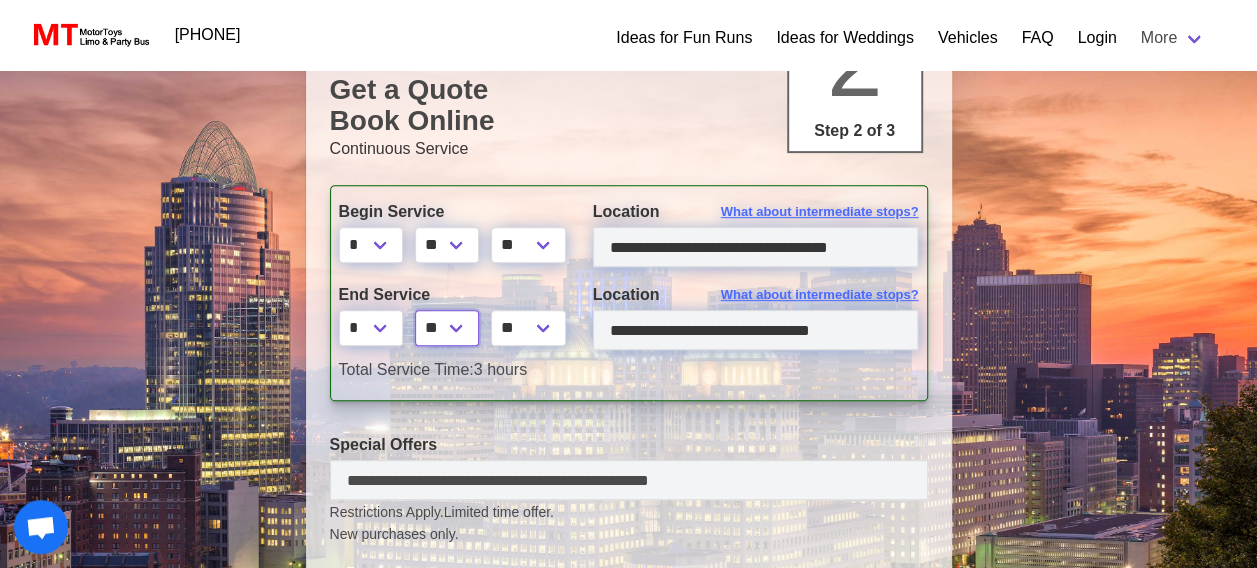 select on "*" 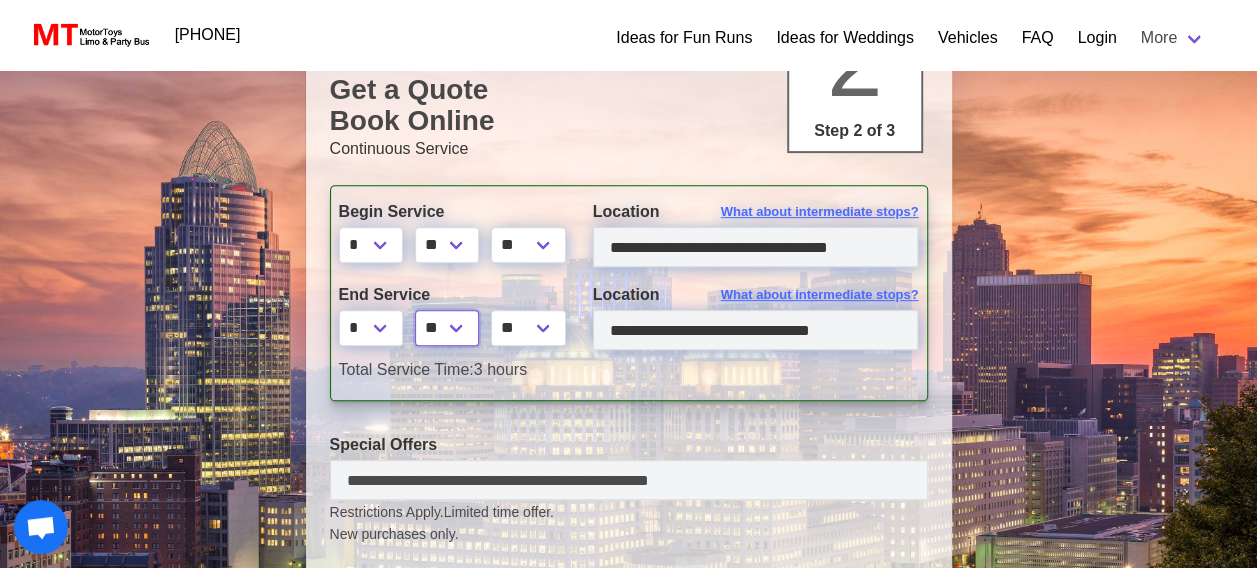 click on "** ** ** **" at bounding box center (447, 328) 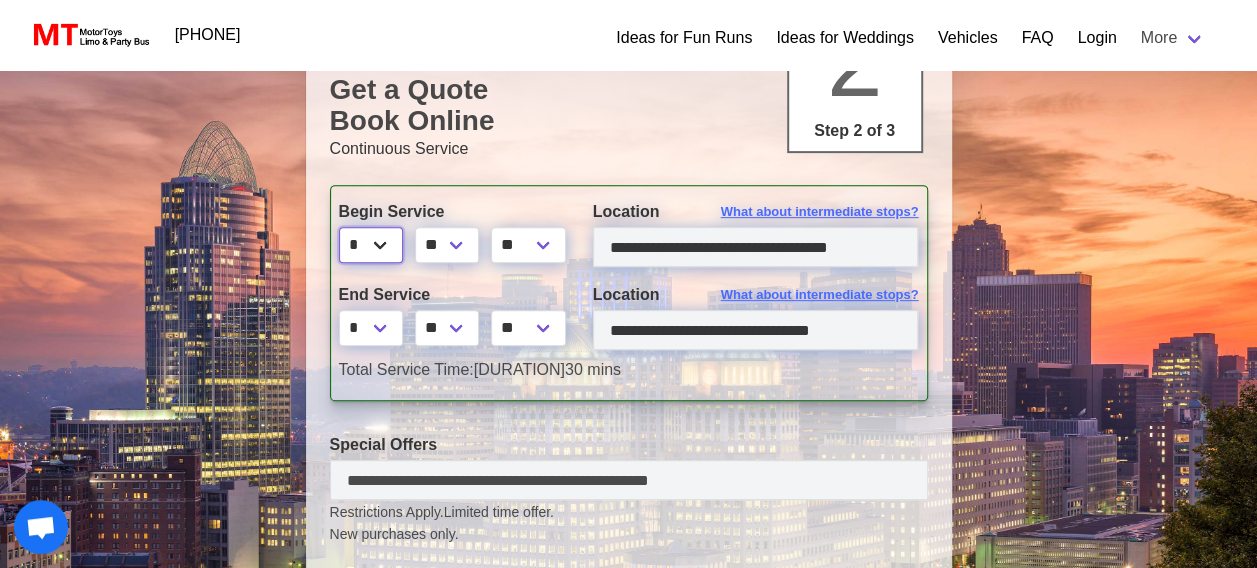 click on "* * * * * * * * * ** ** **" at bounding box center [371, 245] 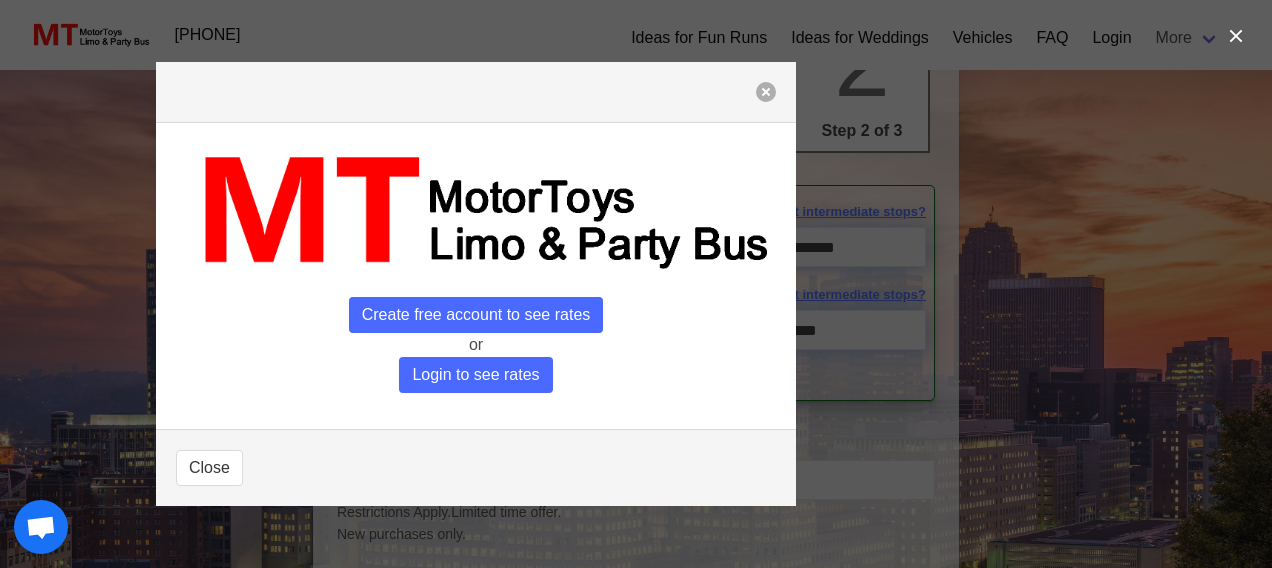 click at bounding box center [766, 92] 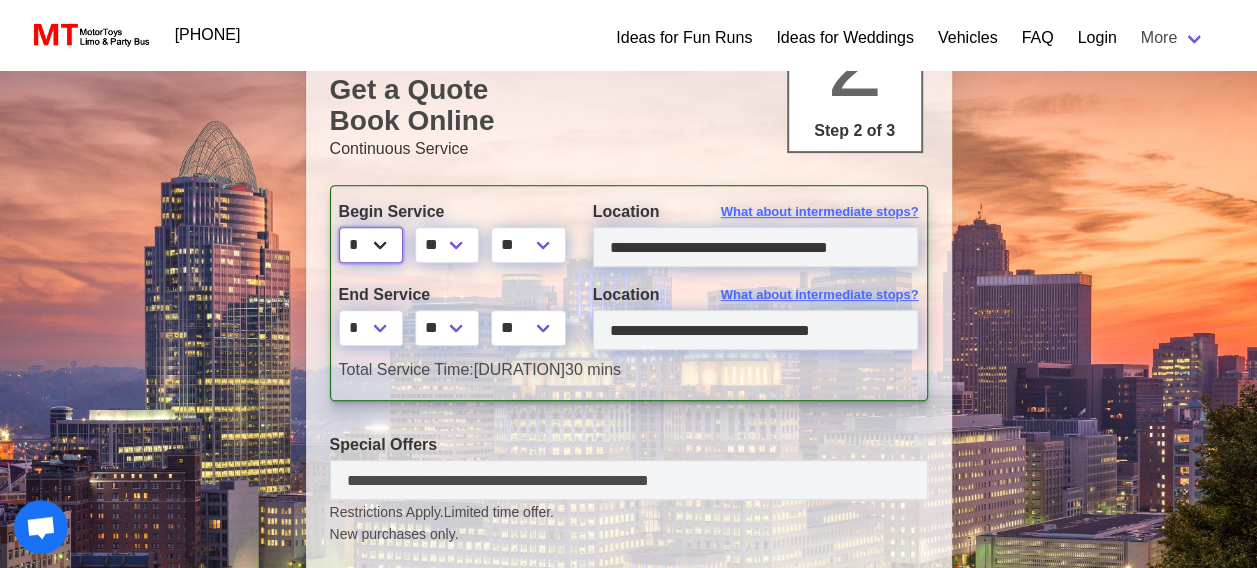 click on "* * * * * * * * * ** ** **" at bounding box center [371, 245] 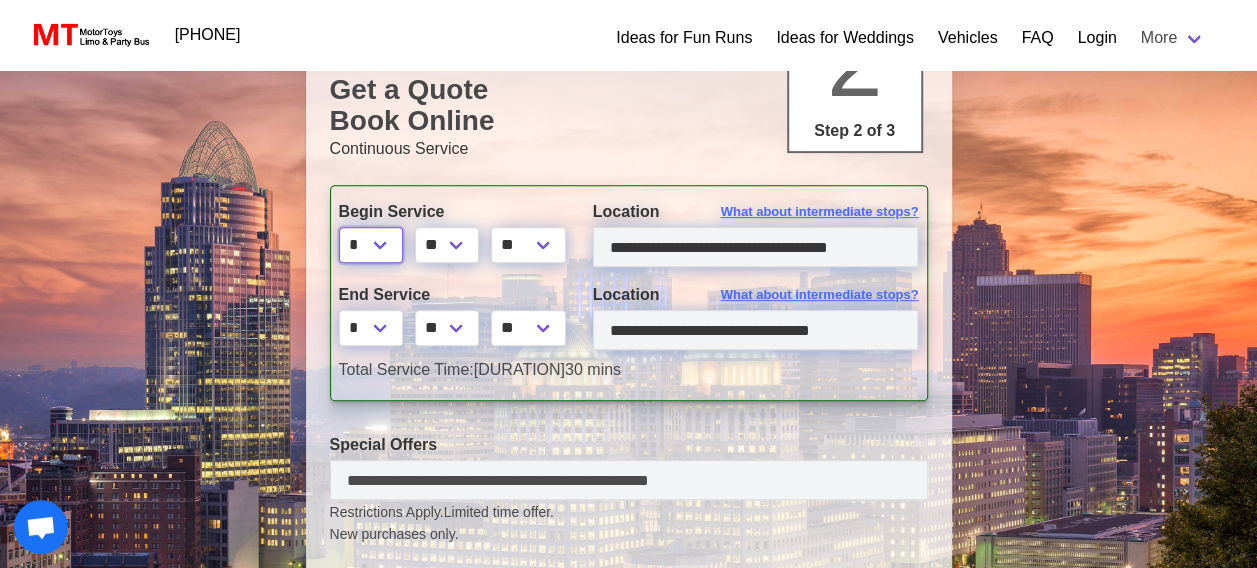 select on "**" 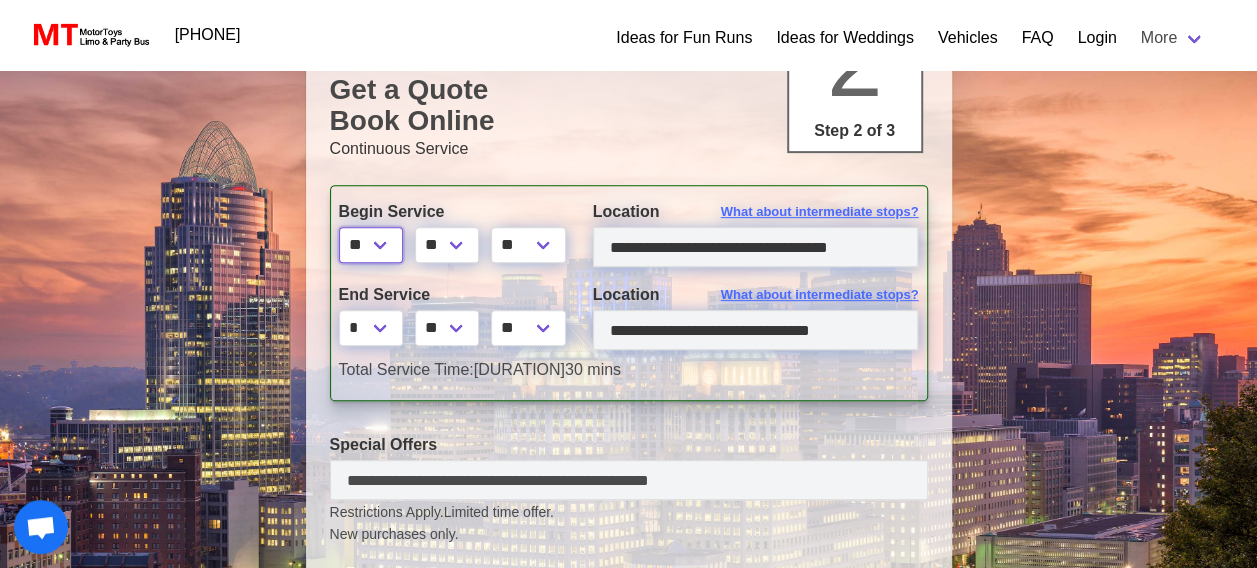 click on "* * * * * * * * * ** ** **" at bounding box center [371, 245] 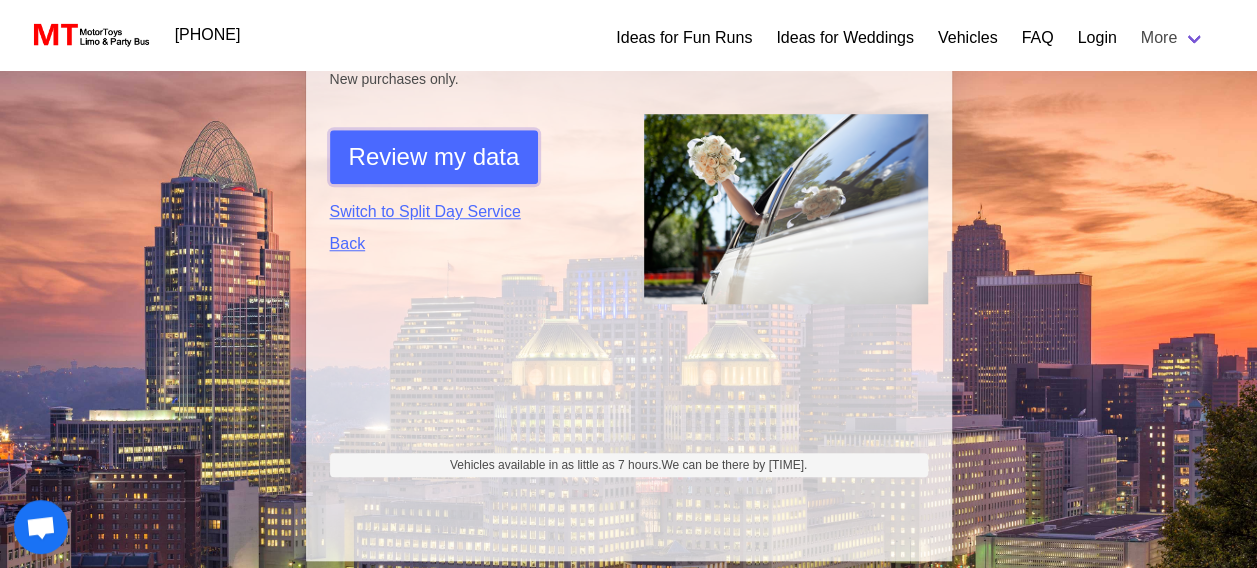 click on "Review my data" at bounding box center [434, 157] 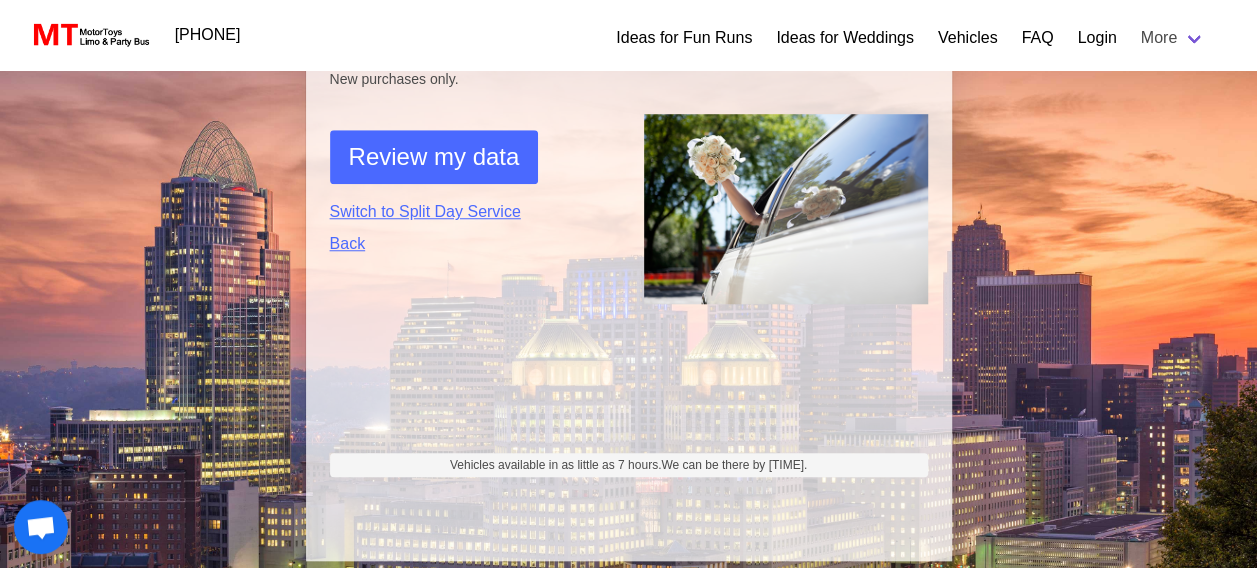 select on "*" 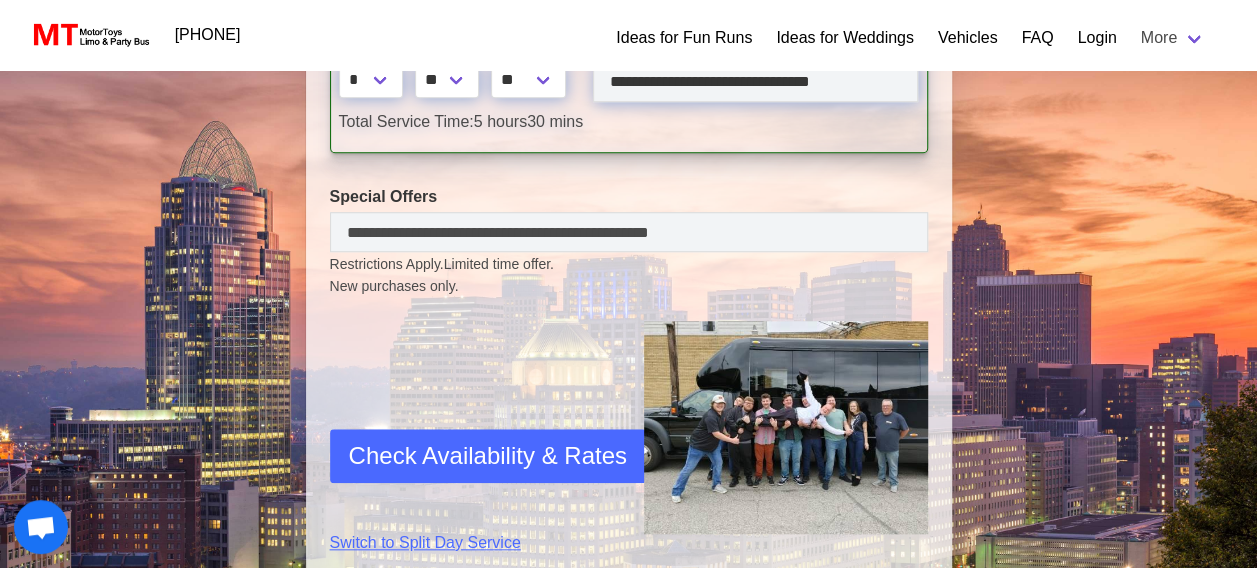 scroll, scrollTop: 736, scrollLeft: 0, axis: vertical 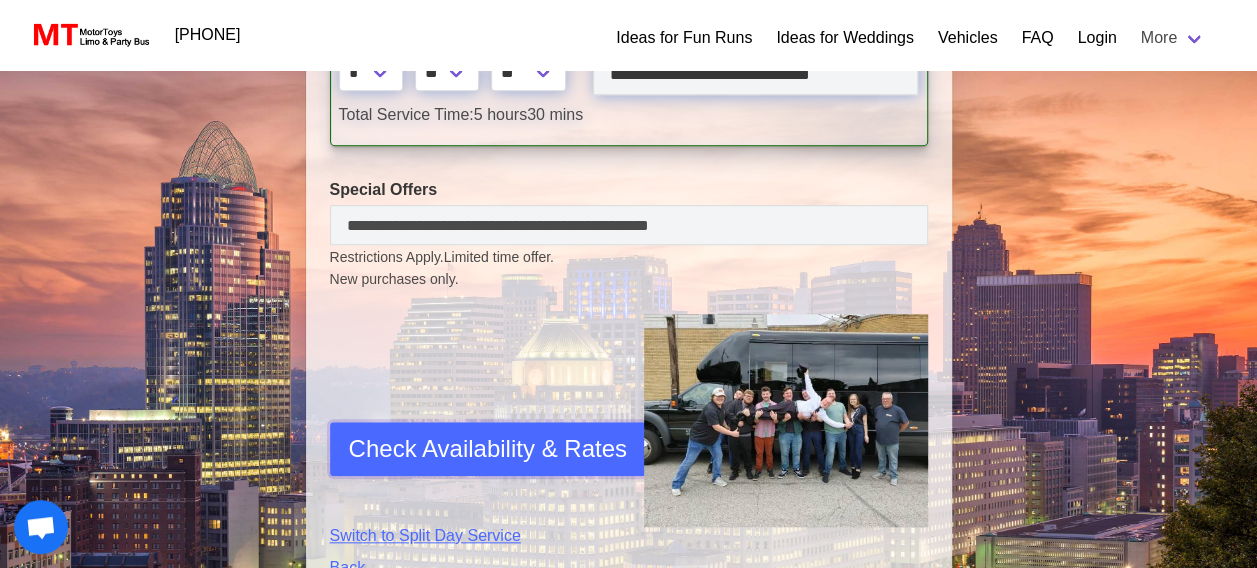 click on "Check Availability & Rates" at bounding box center [488, 449] 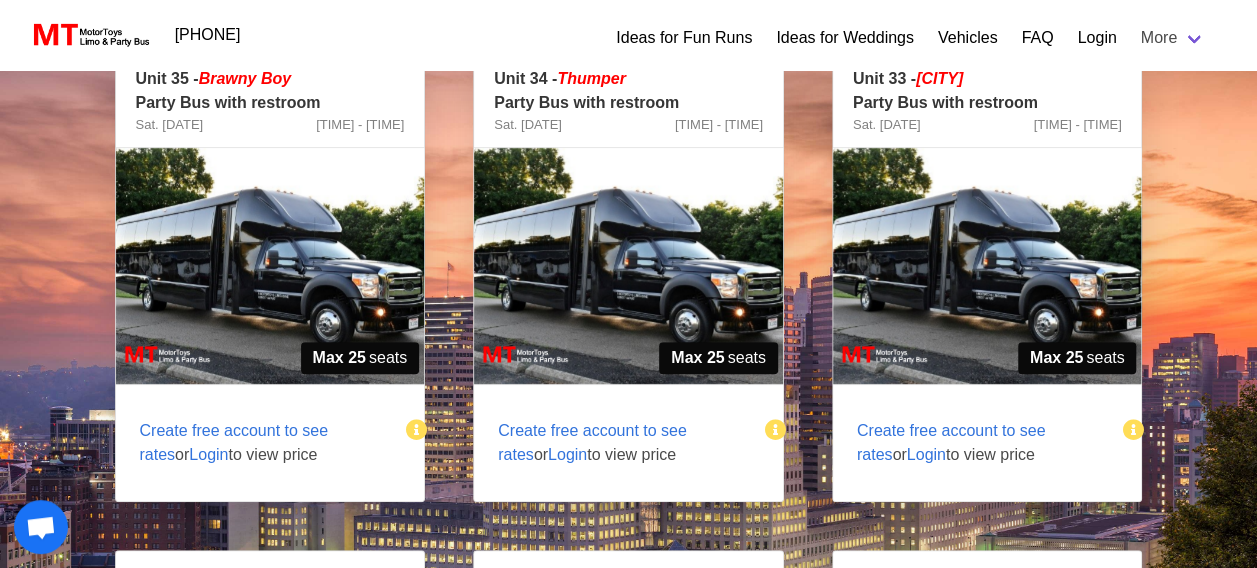 scroll, scrollTop: 372, scrollLeft: 0, axis: vertical 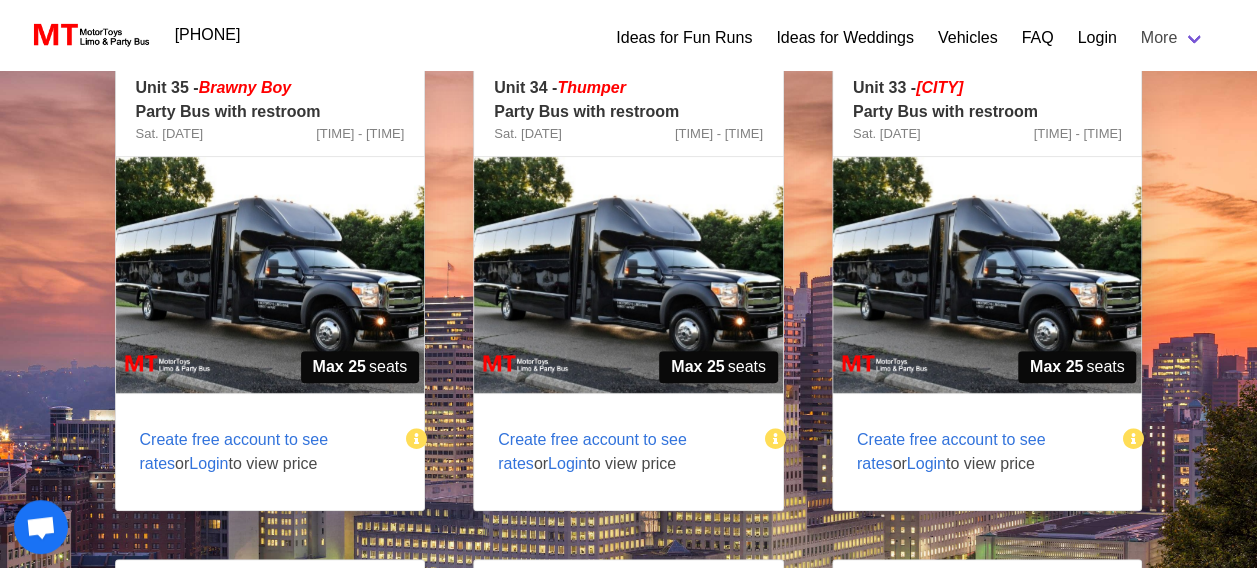 click at bounding box center (270, 275) 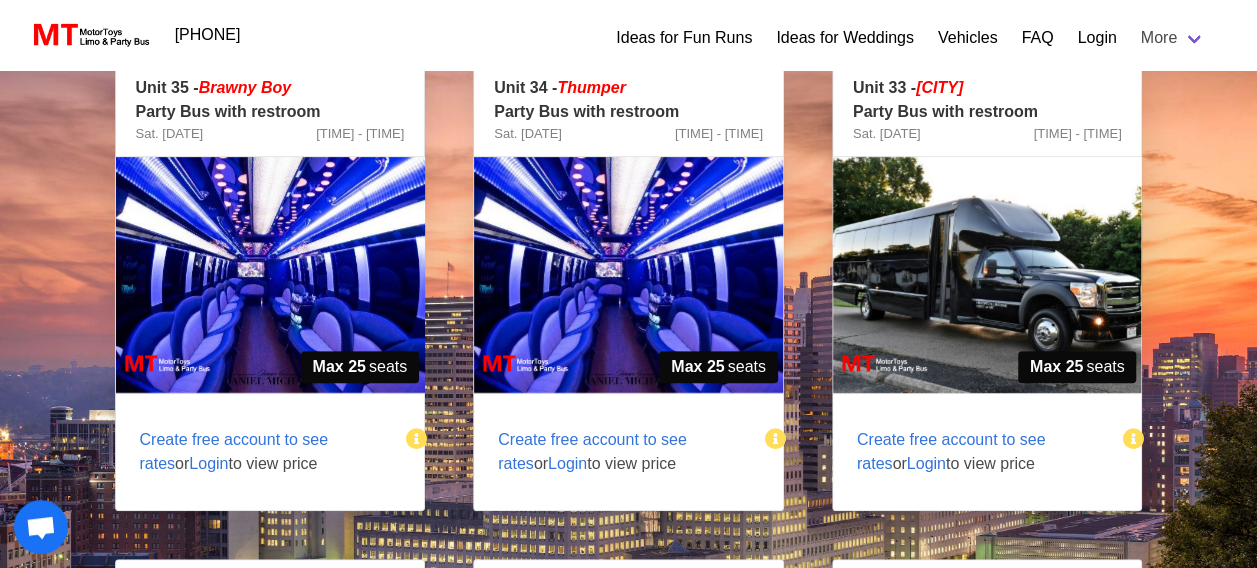 click on "Login" at bounding box center (208, 463) 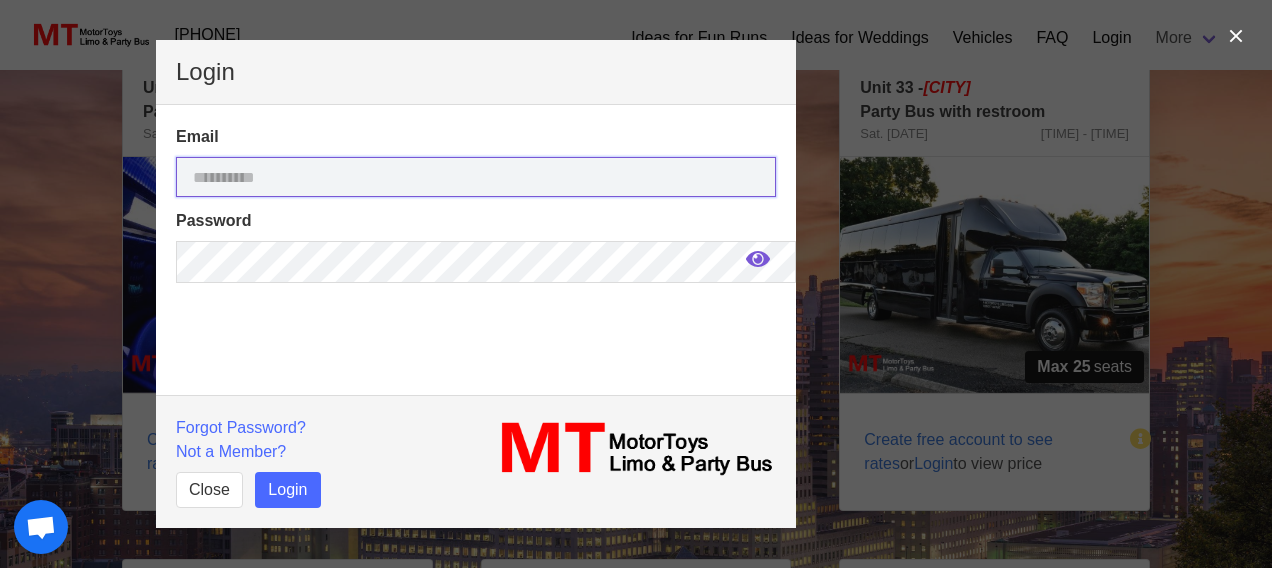 click at bounding box center [476, 177] 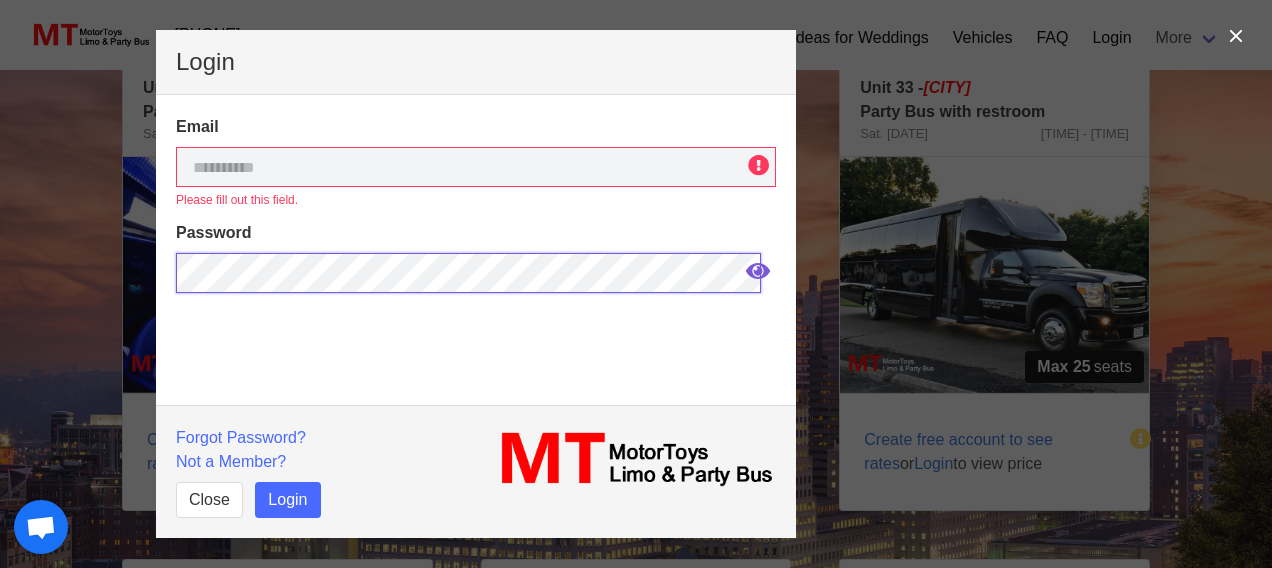 click on "Password" at bounding box center (476, 257) 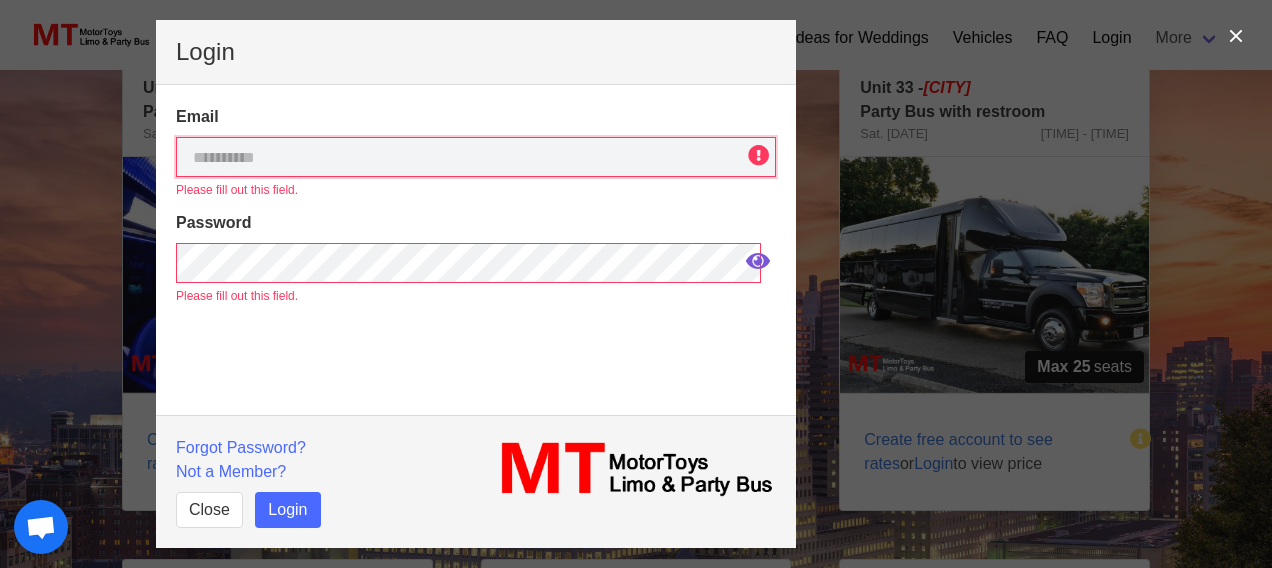 click at bounding box center [476, 157] 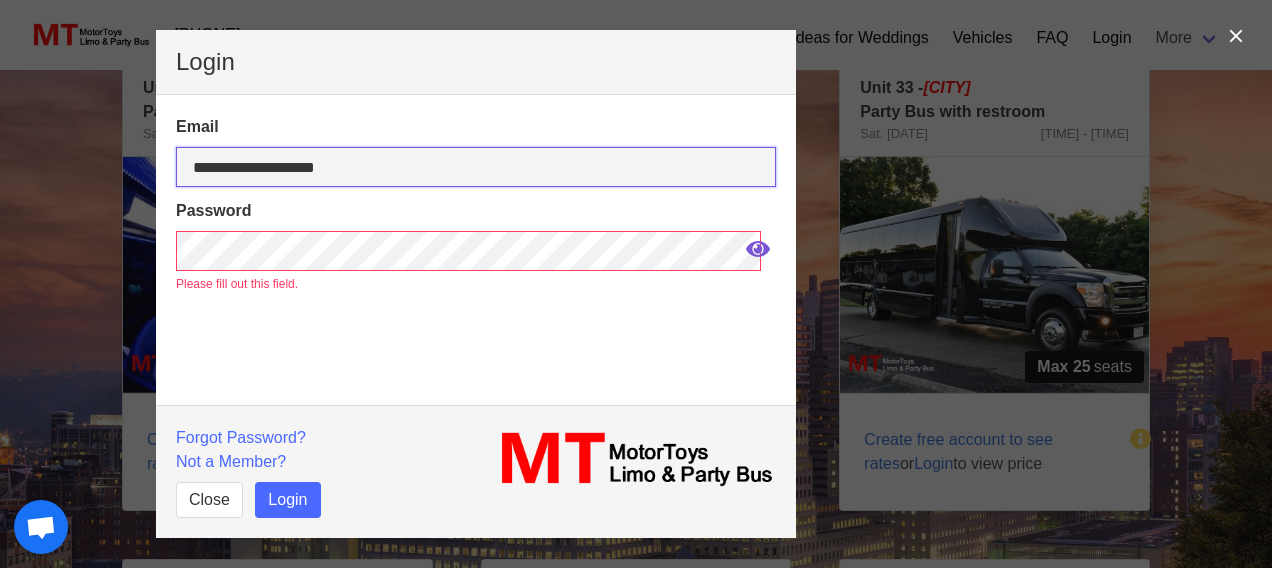 type on "**********" 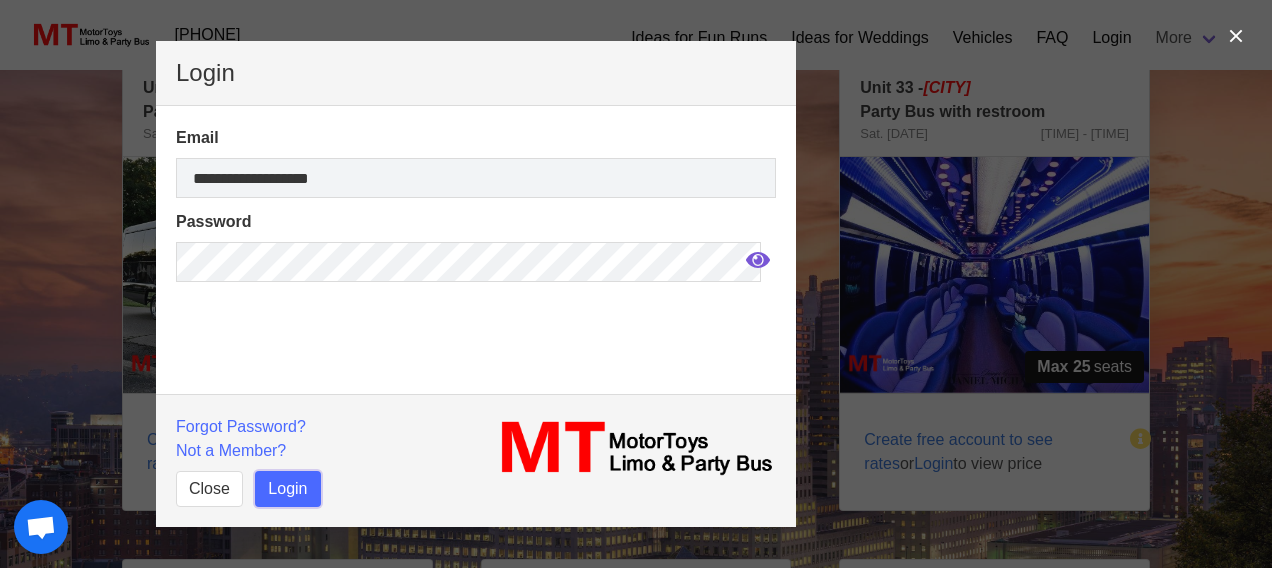 click on "Login" at bounding box center [287, 489] 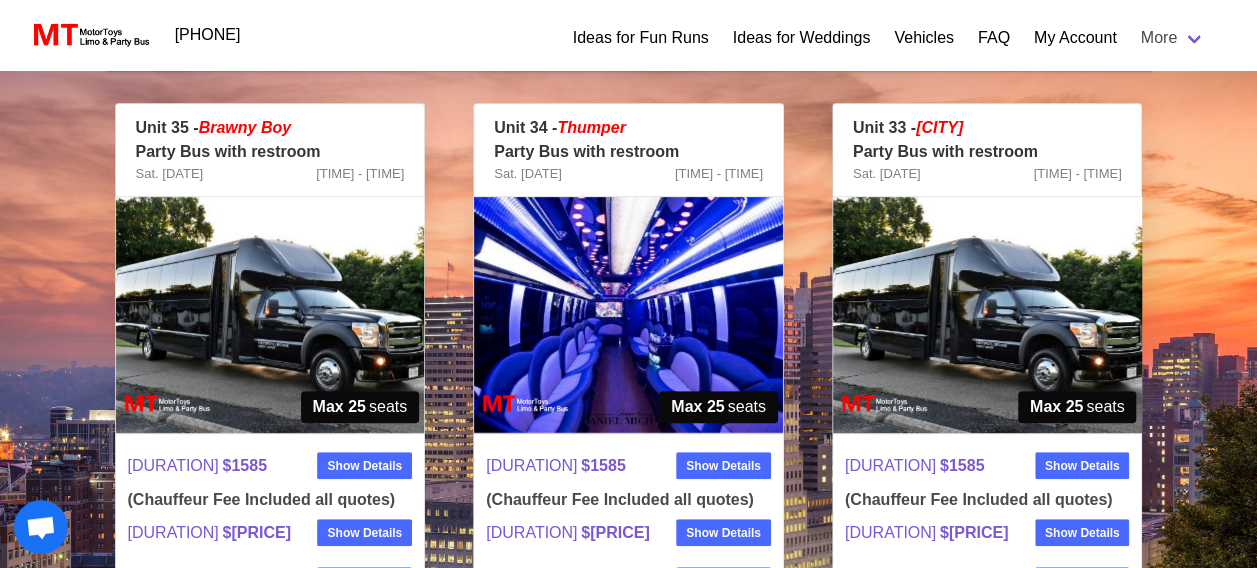 scroll, scrollTop: 352, scrollLeft: 0, axis: vertical 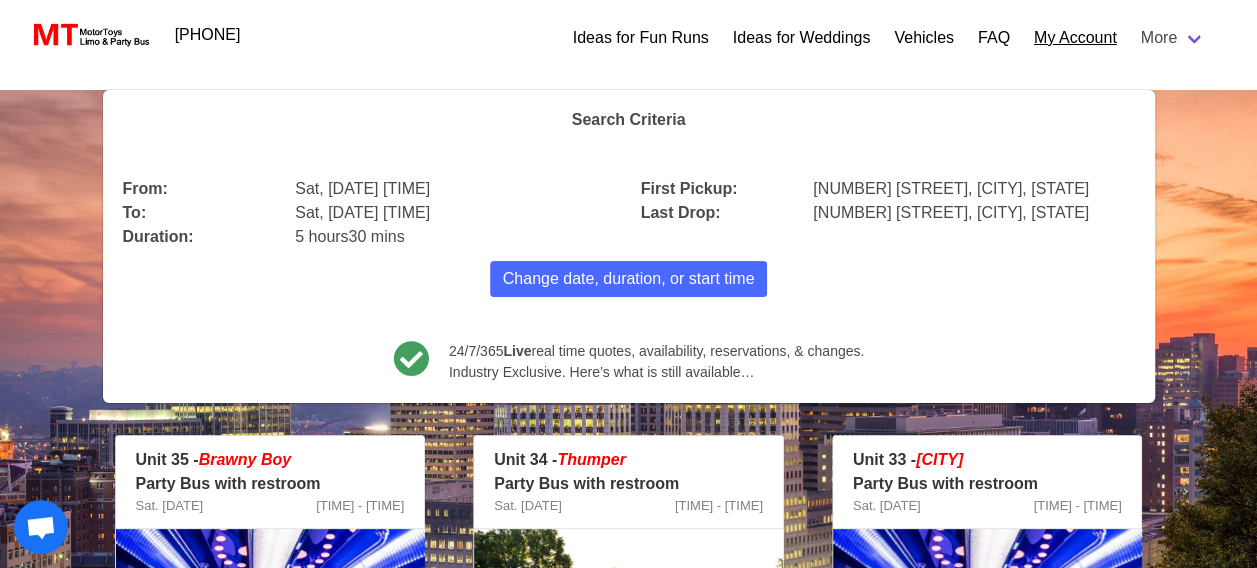 click on "My Account" at bounding box center [1075, 38] 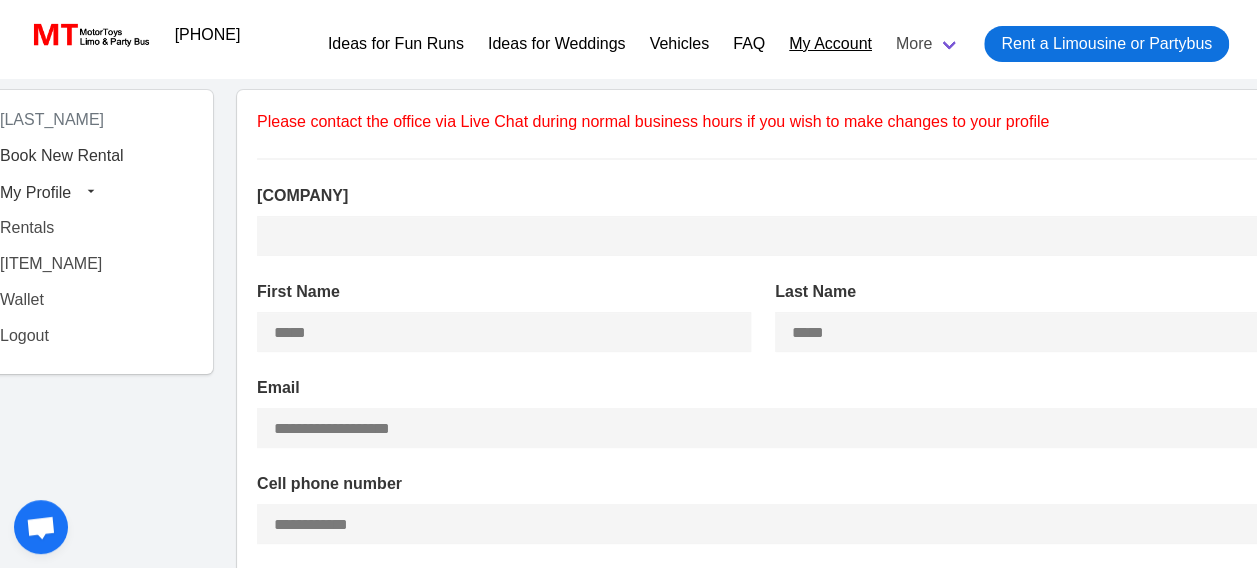 type on "**********" 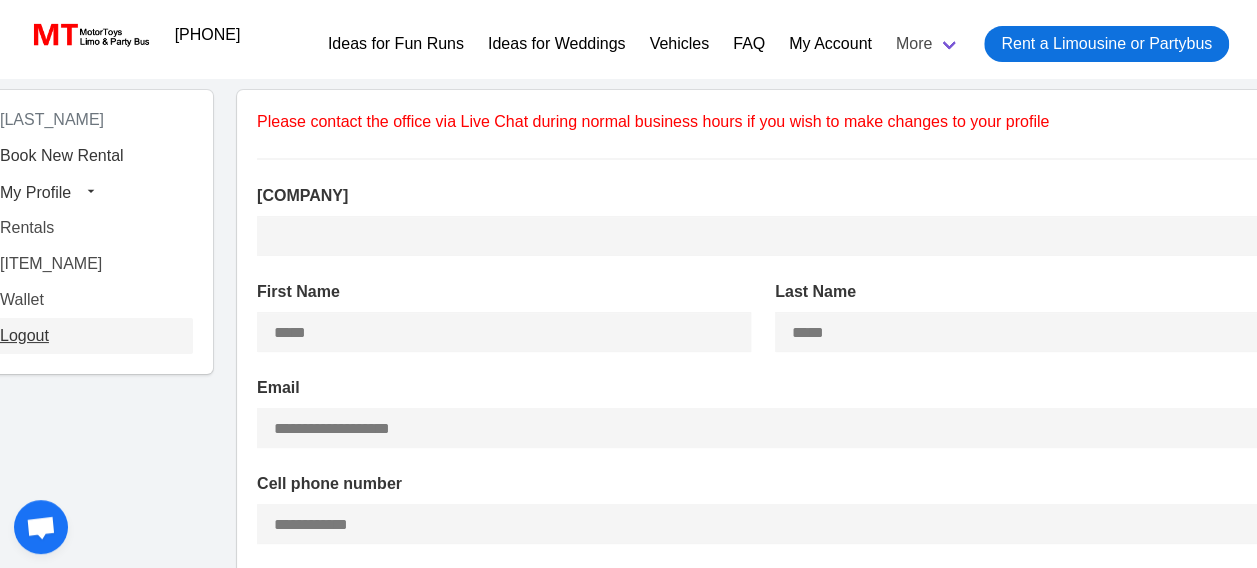 click on "Logout" at bounding box center [90, 336] 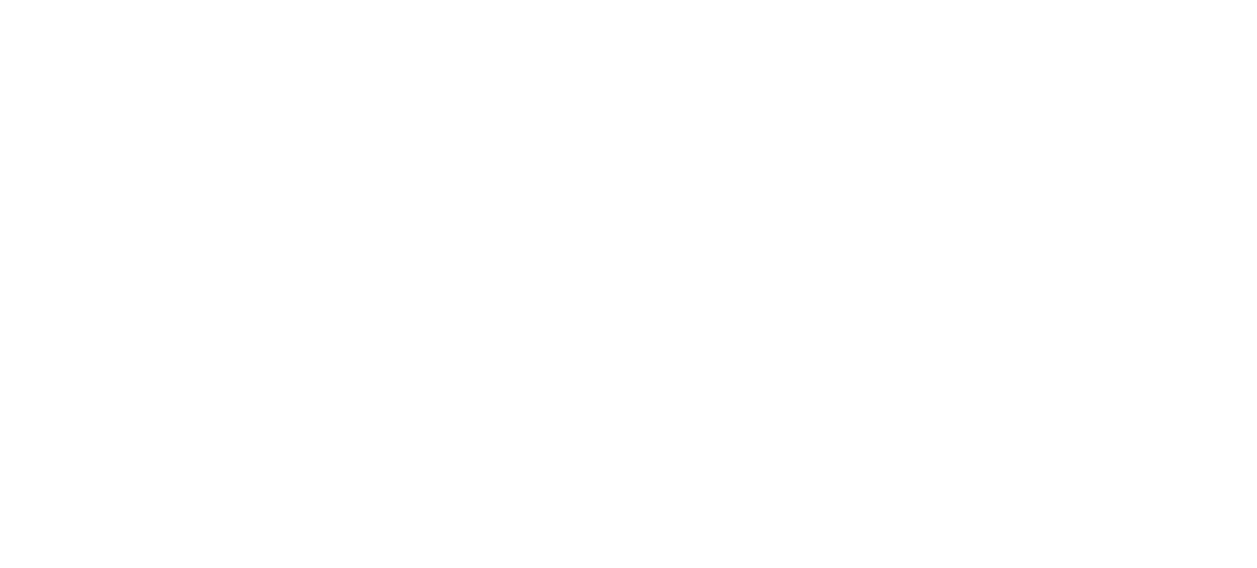 scroll, scrollTop: 0, scrollLeft: 0, axis: both 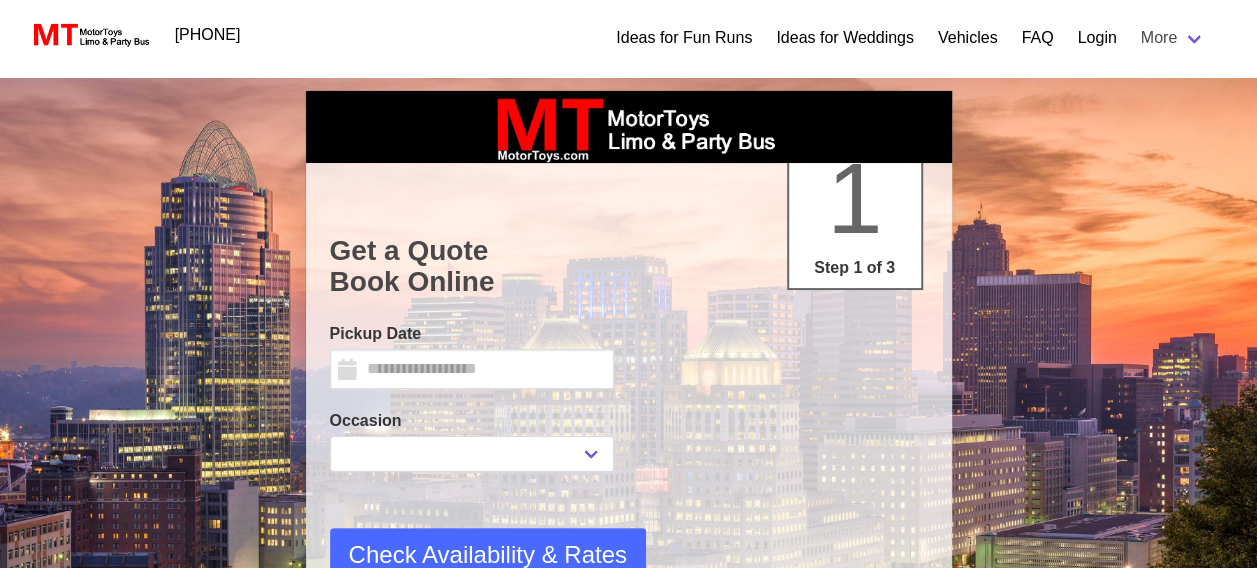 select 